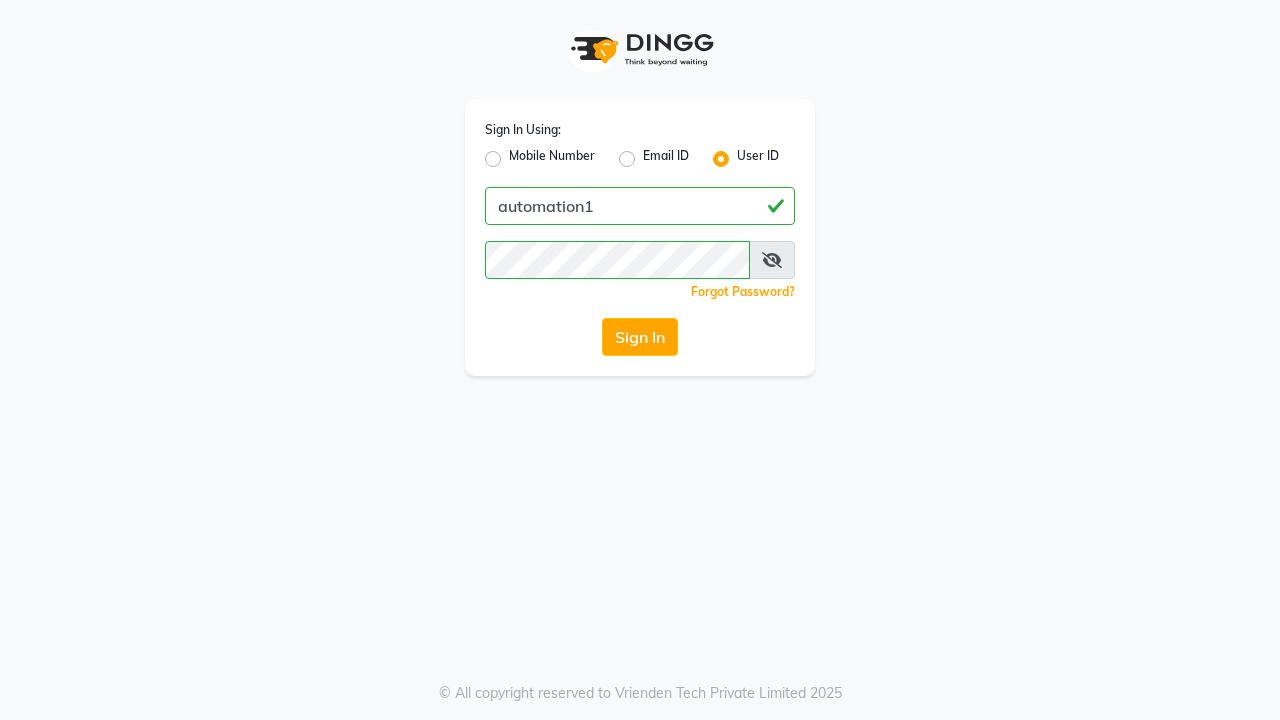 scroll, scrollTop: 0, scrollLeft: 0, axis: both 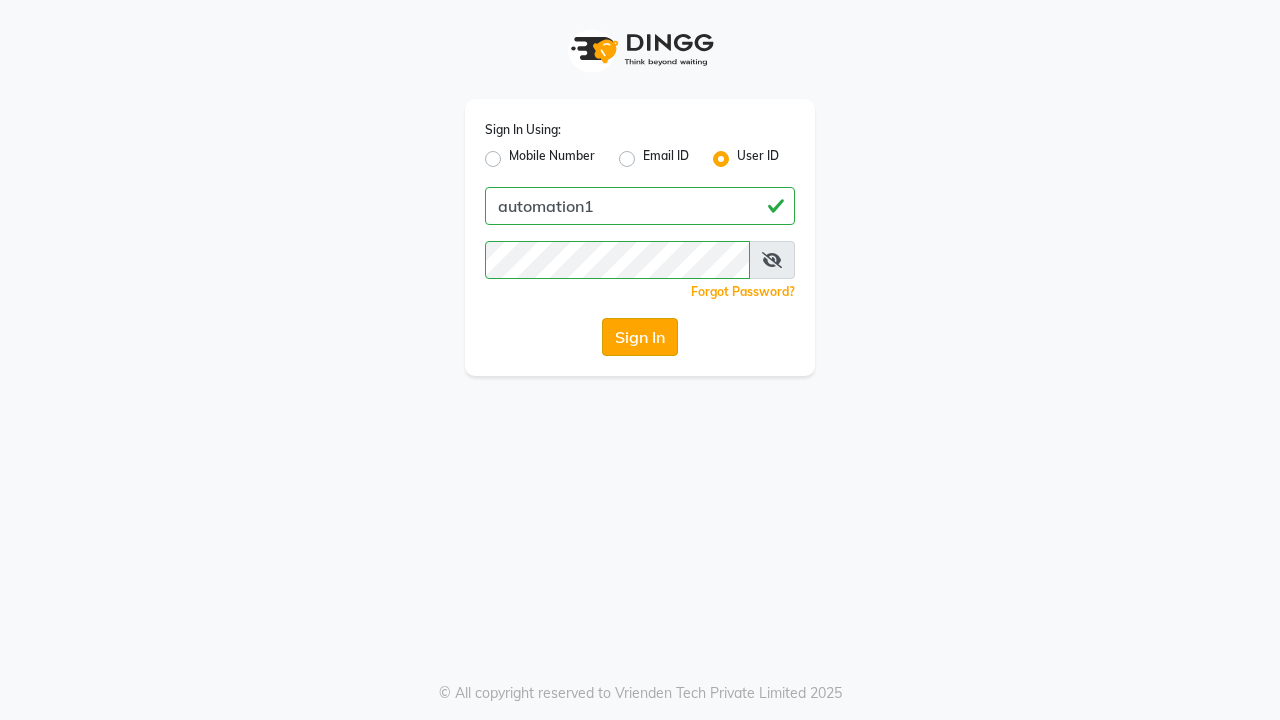 click on "Sign In" 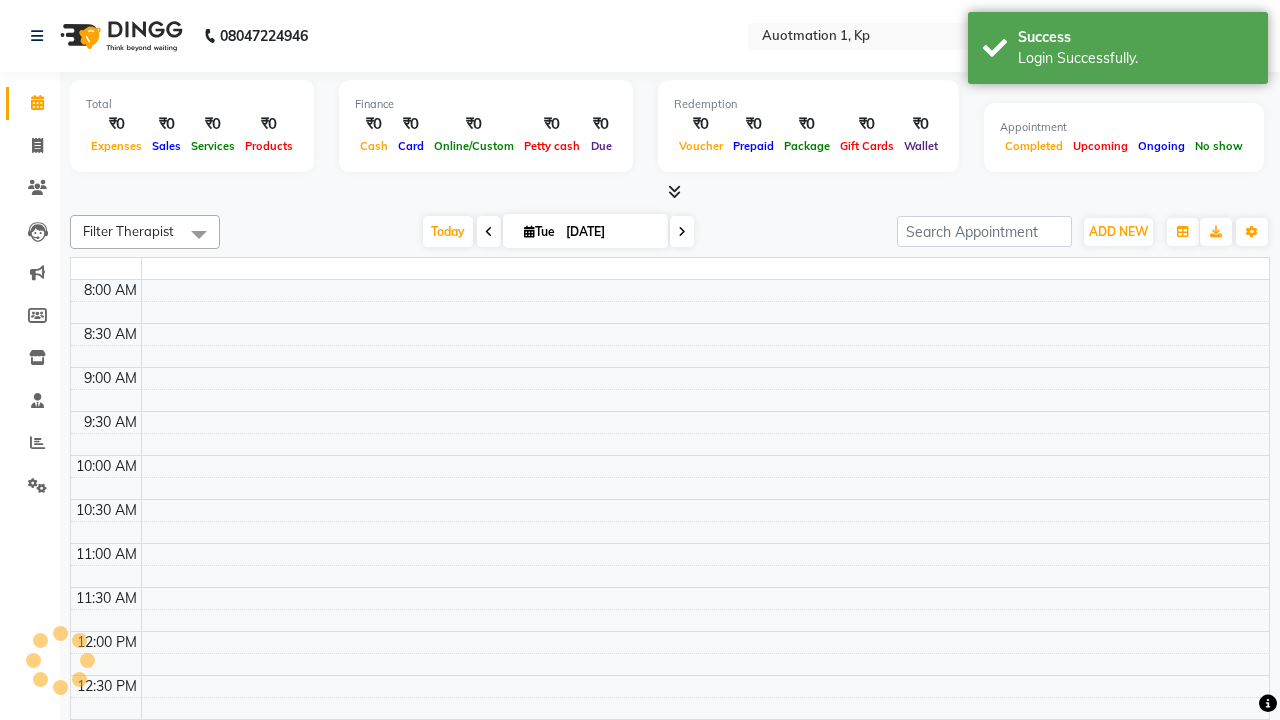 select on "en" 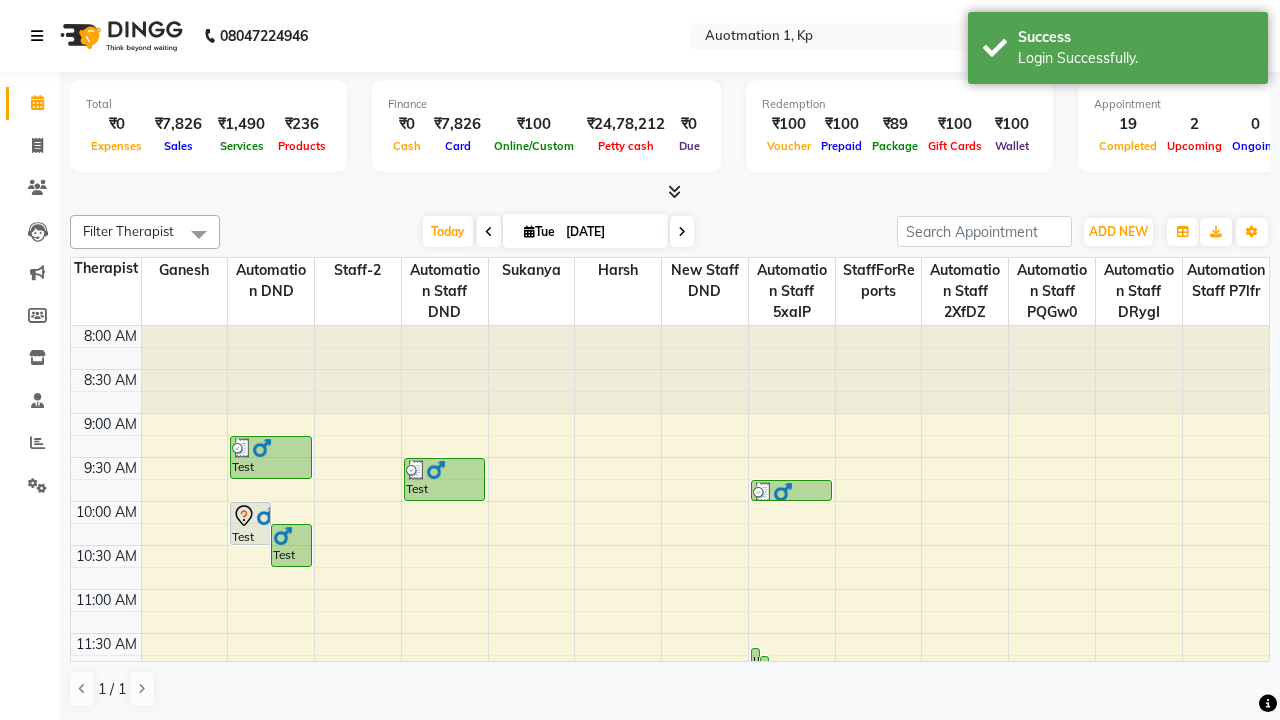 click at bounding box center (37, 36) 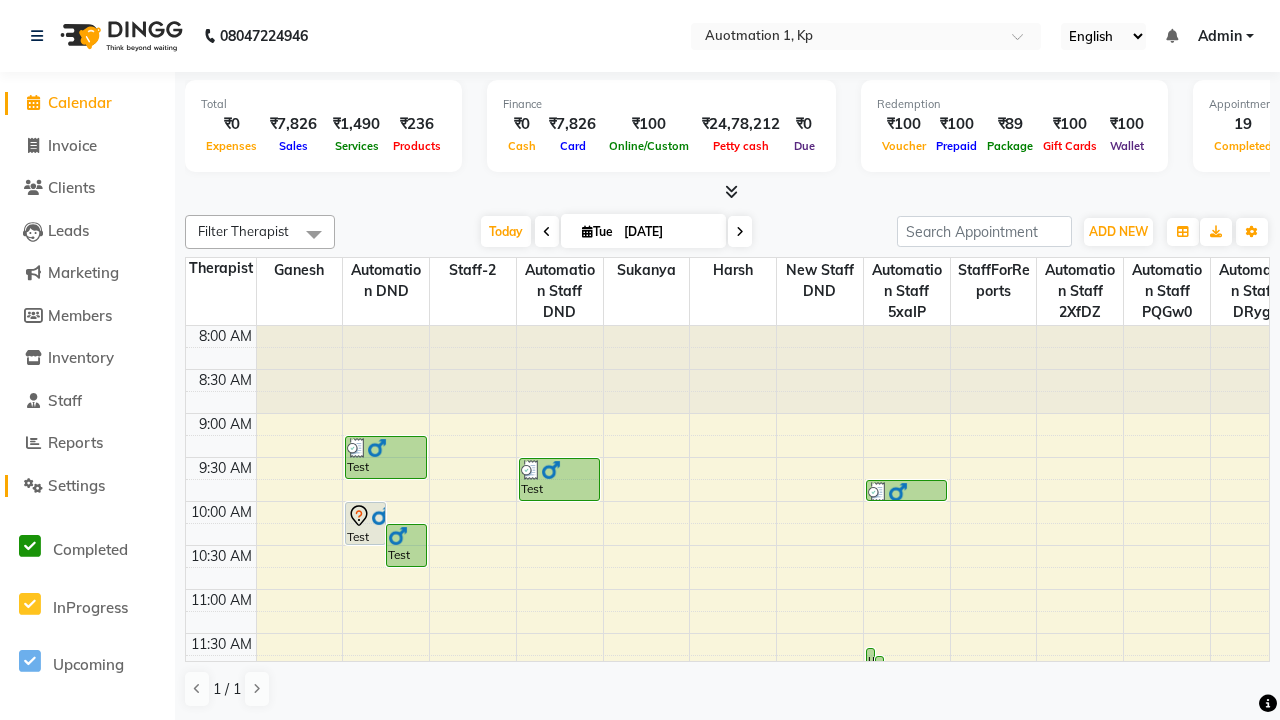 click on "Settings" 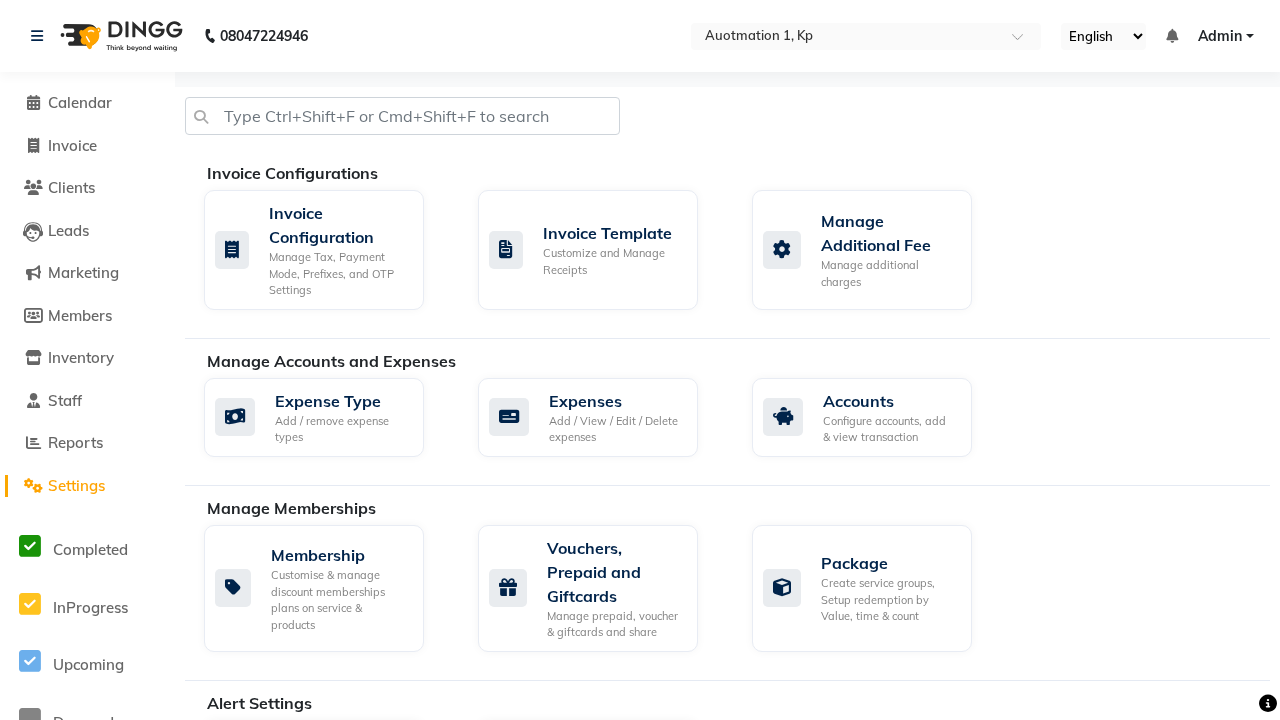 click on "Business Hours" 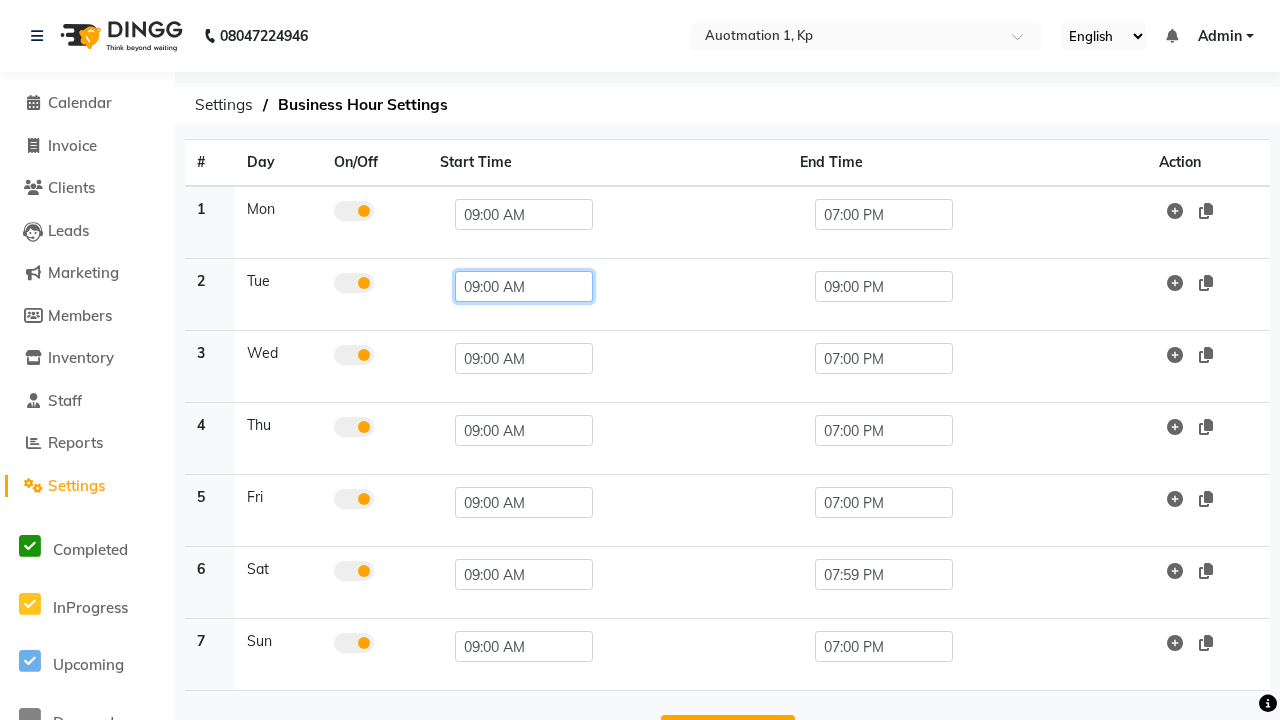 click on "09:00 AM" 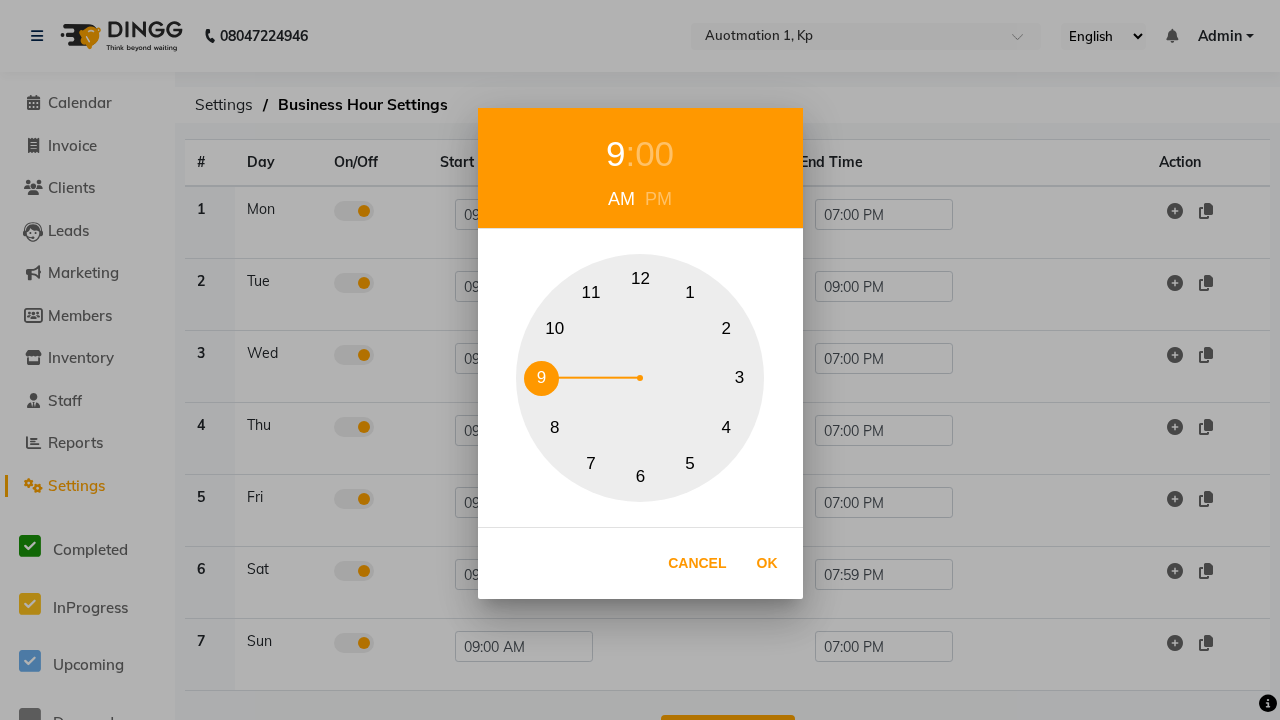 click on "10" at bounding box center [554, 328] 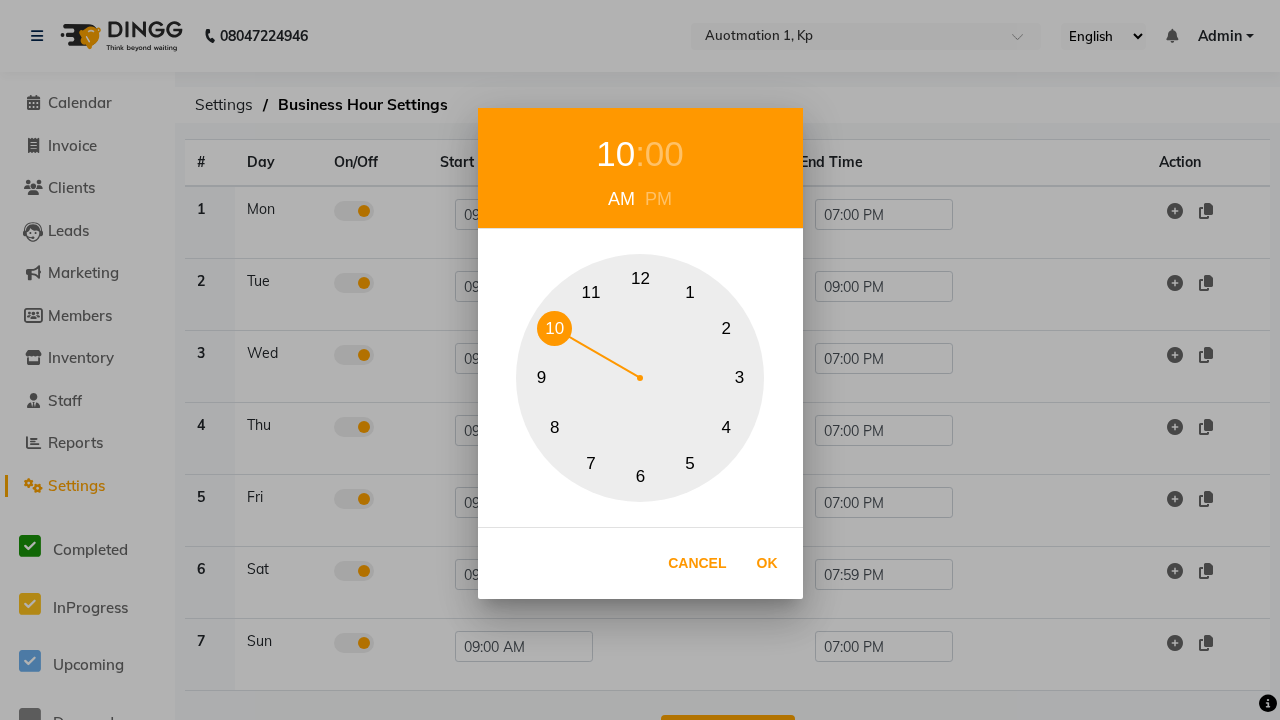 click on "00" at bounding box center (664, 154) 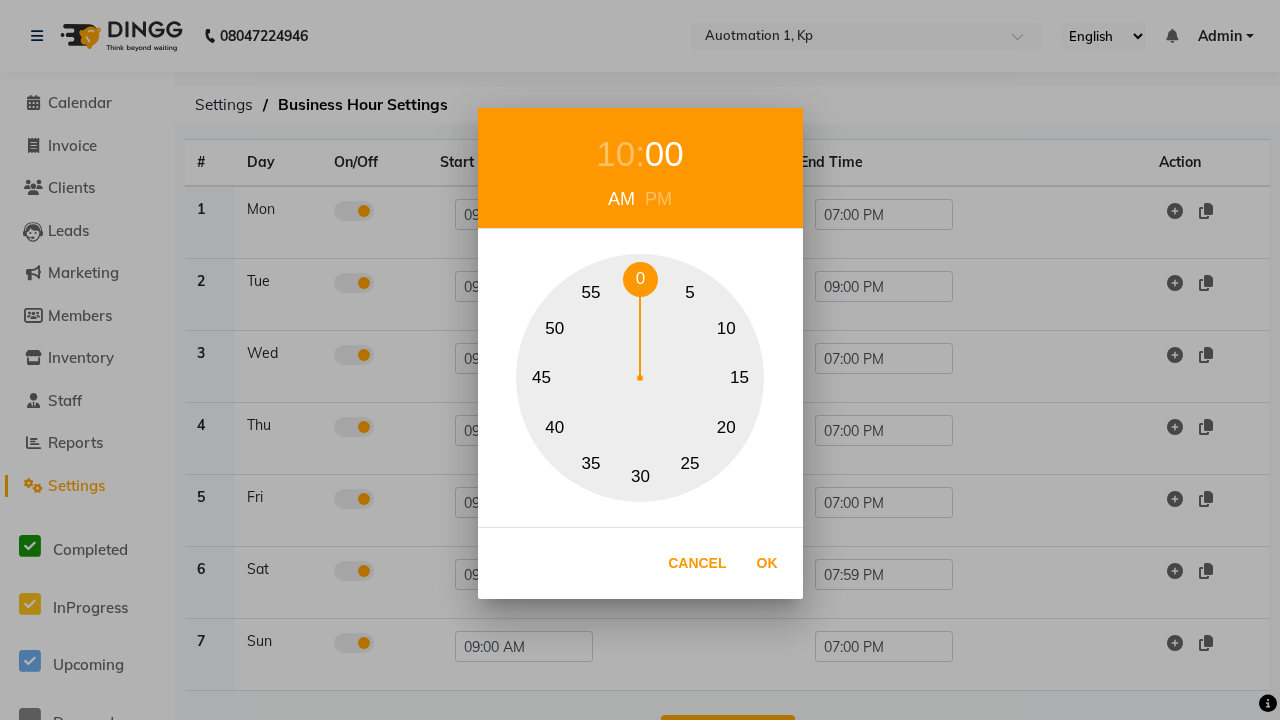click on "0" at bounding box center [640, 279] 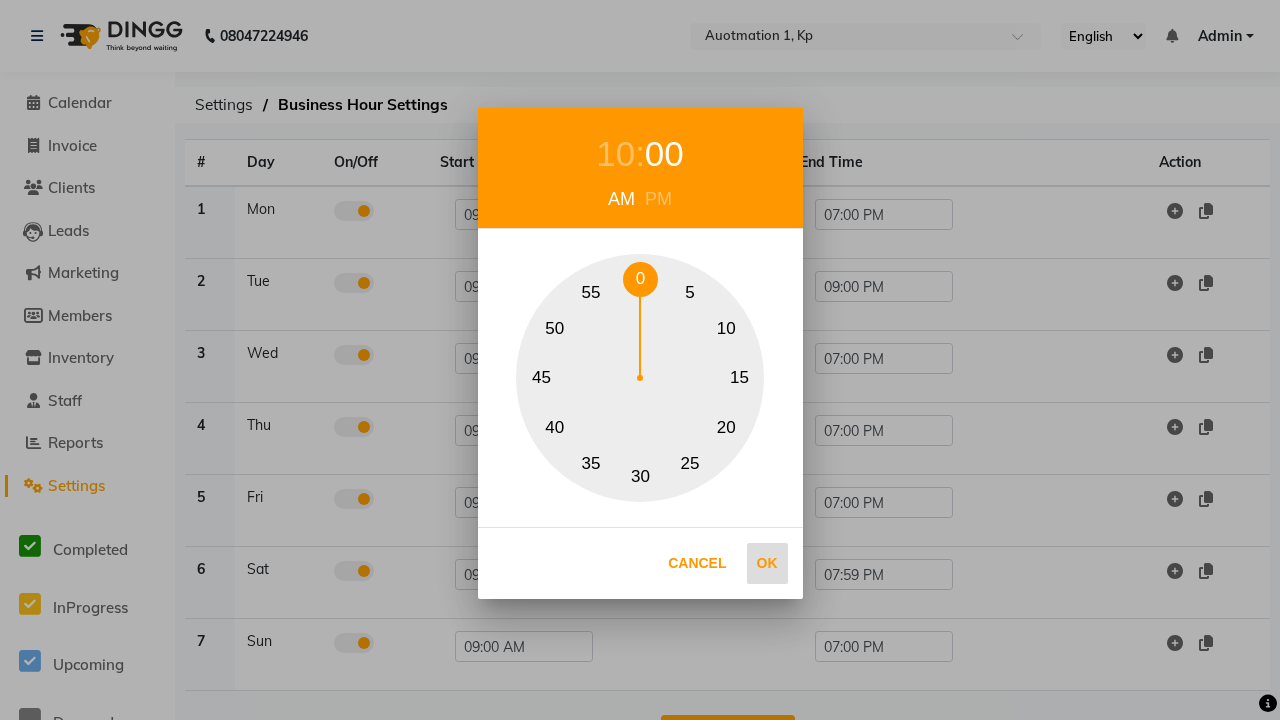 click on "Ok" at bounding box center (767, 563) 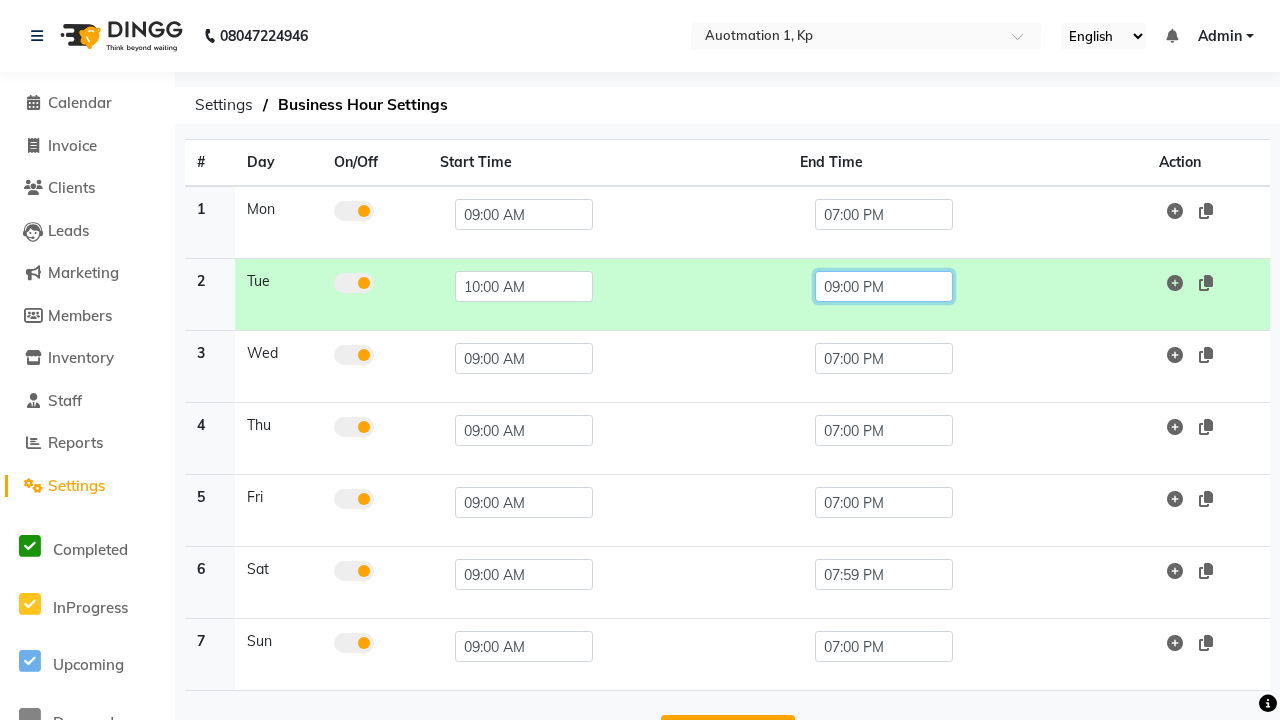 click on "09:00 PM" 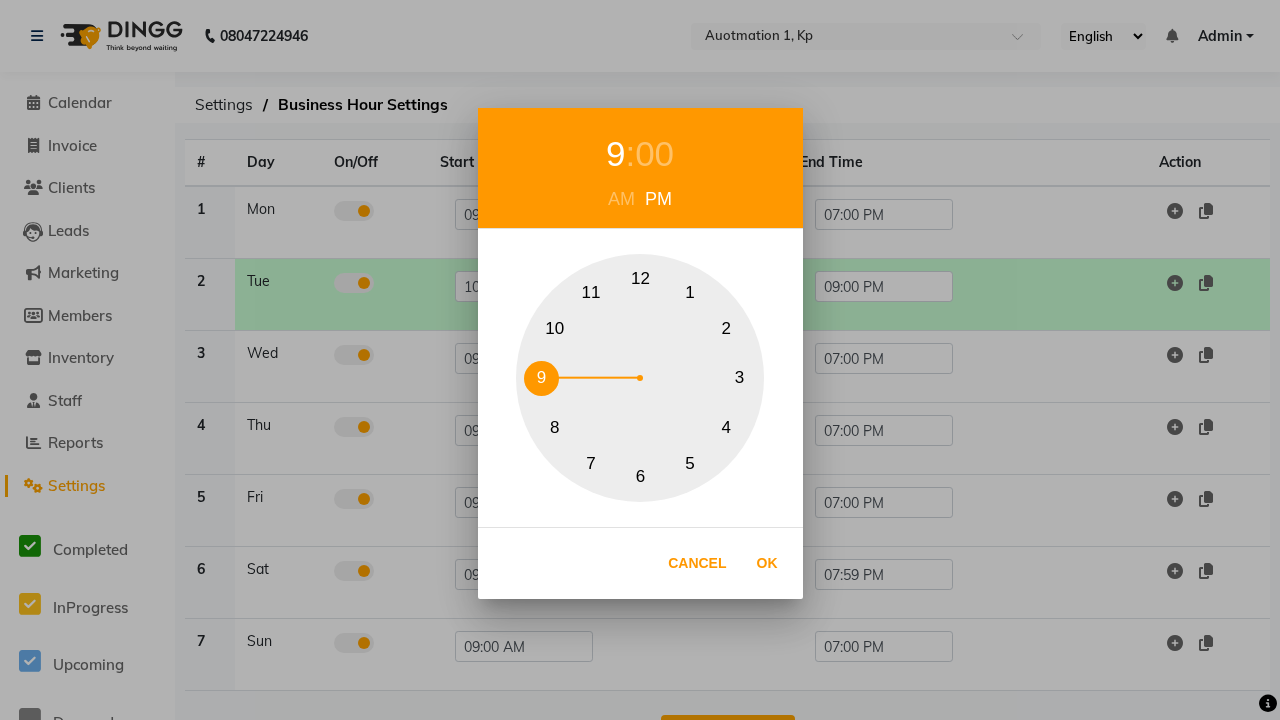 click on "10" at bounding box center (554, 328) 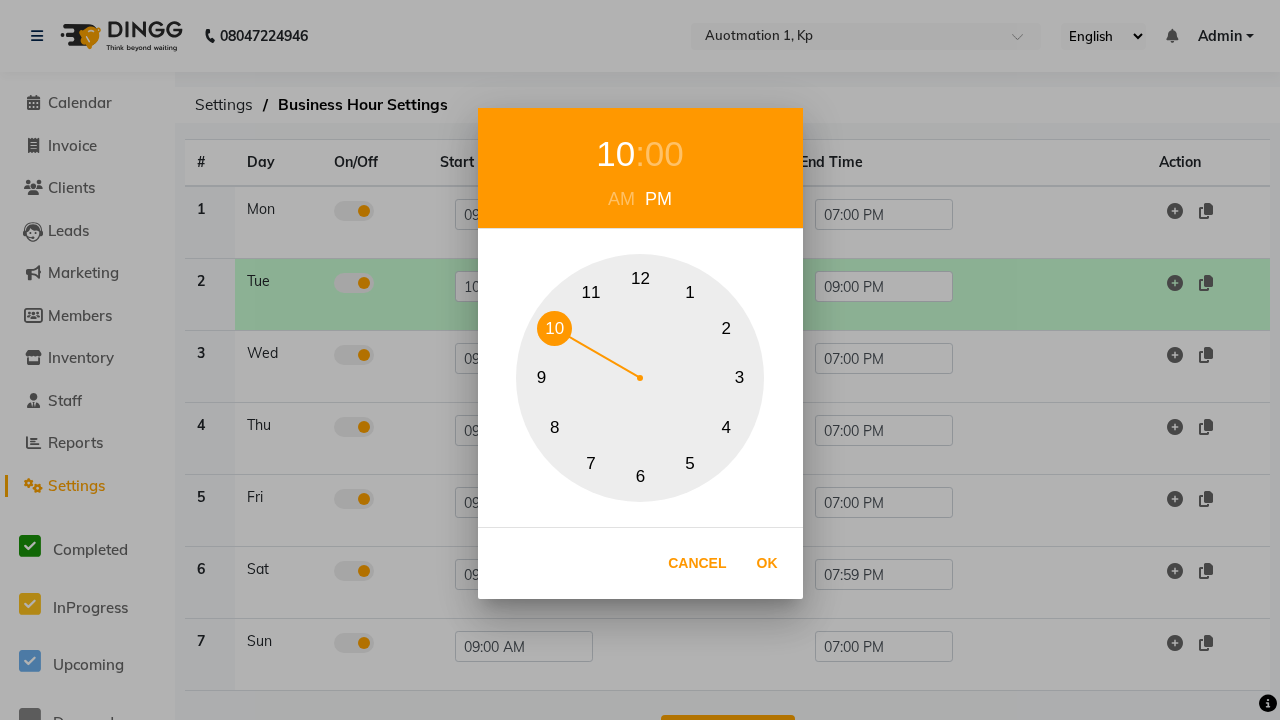 click on "00" at bounding box center (664, 154) 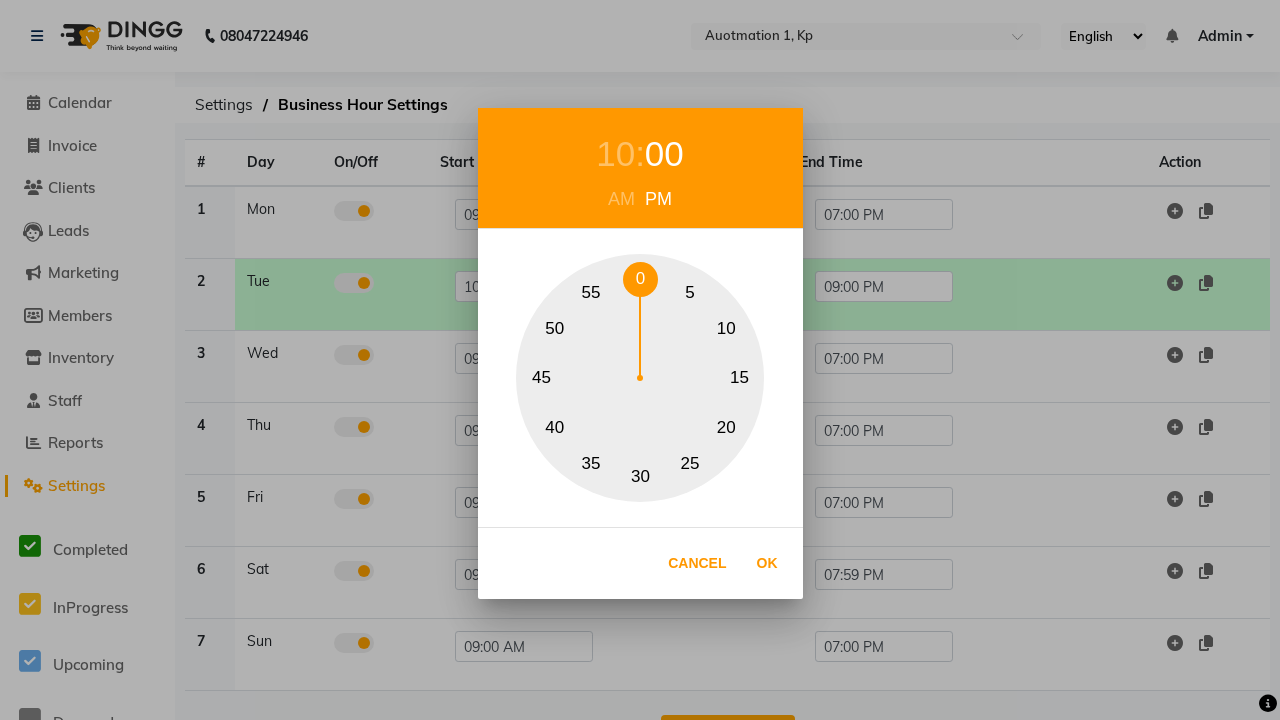 click on "0" at bounding box center (640, 279) 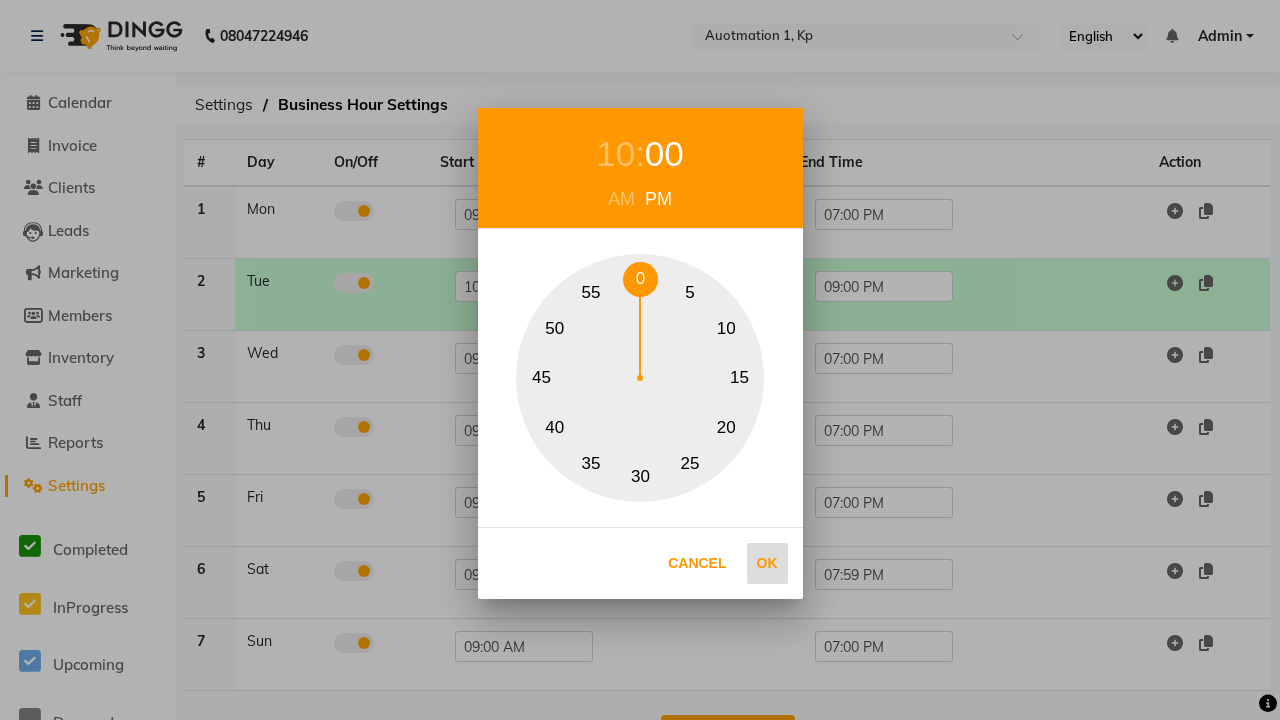 click on "Ok" at bounding box center (767, 563) 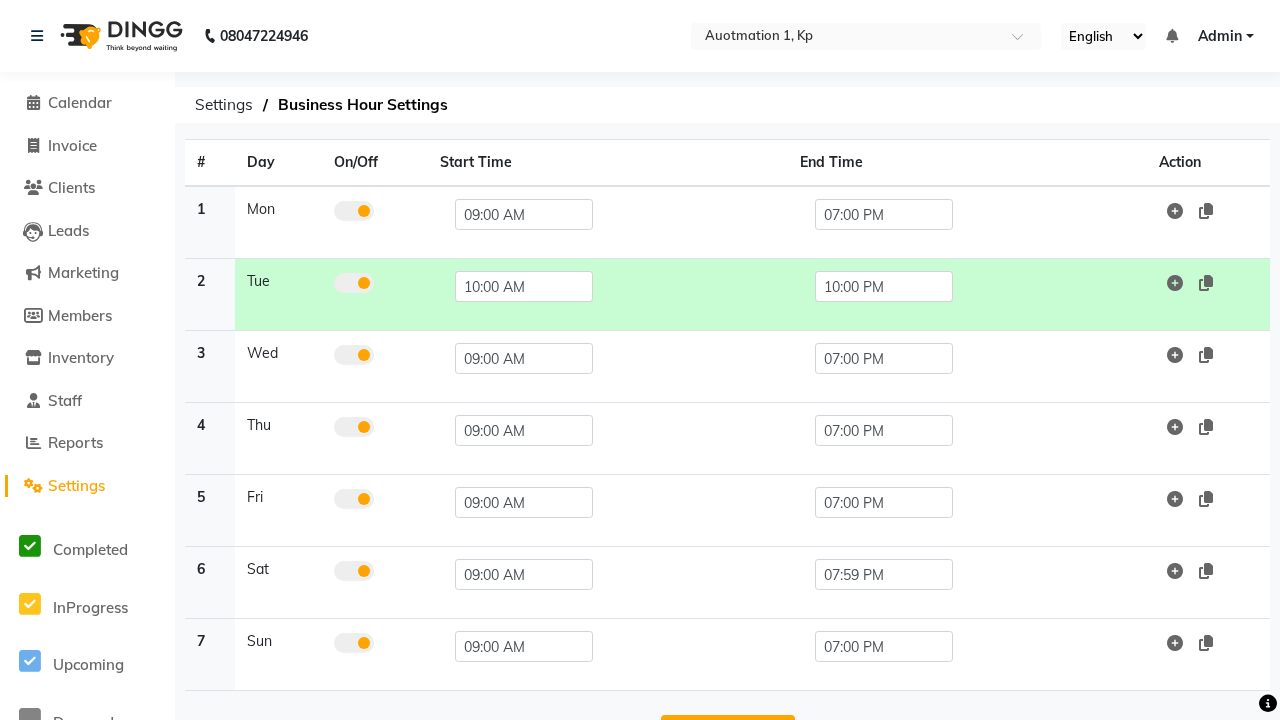 click on "Save Changes" 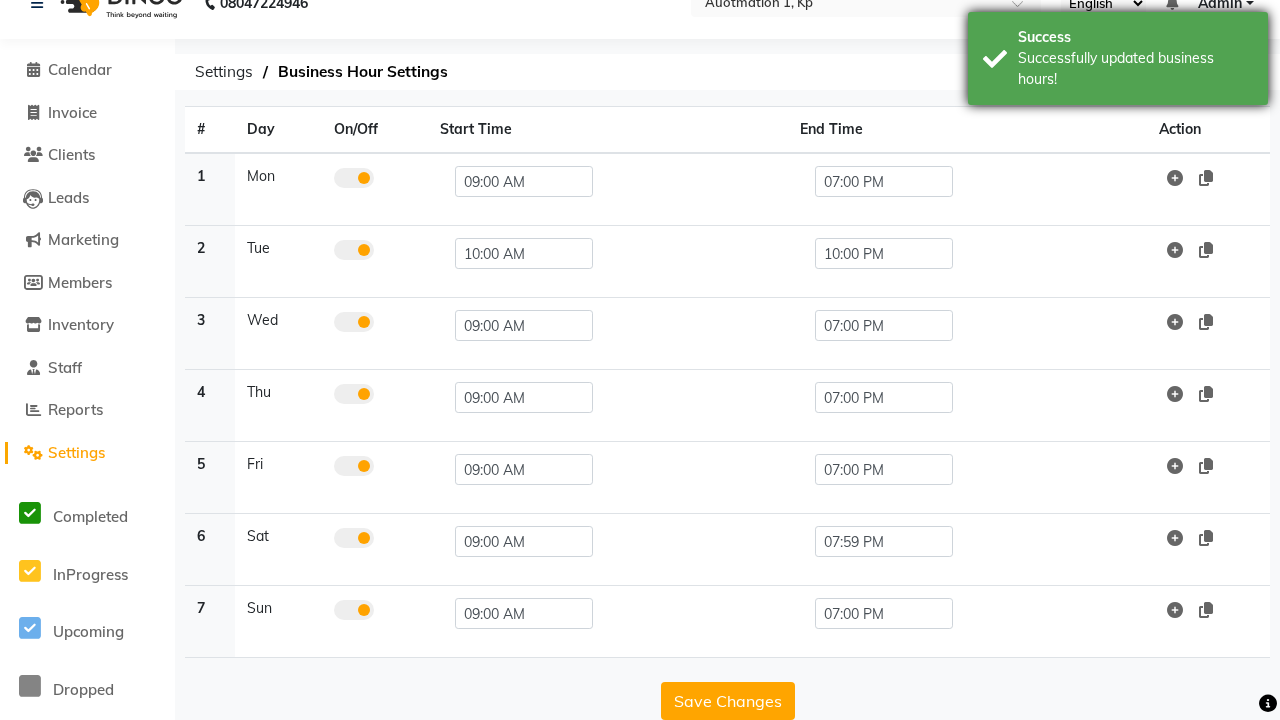 click on "Successfully updated business hours!" at bounding box center [1135, 69] 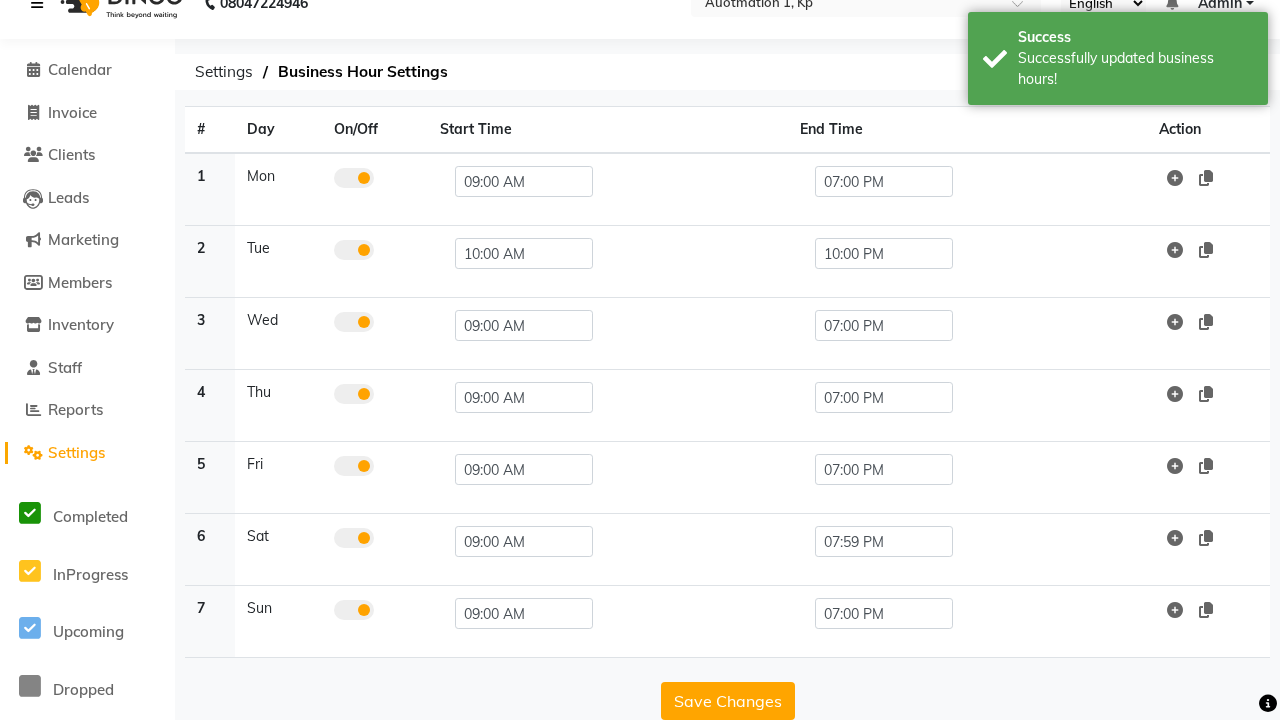 click at bounding box center (37, 3) 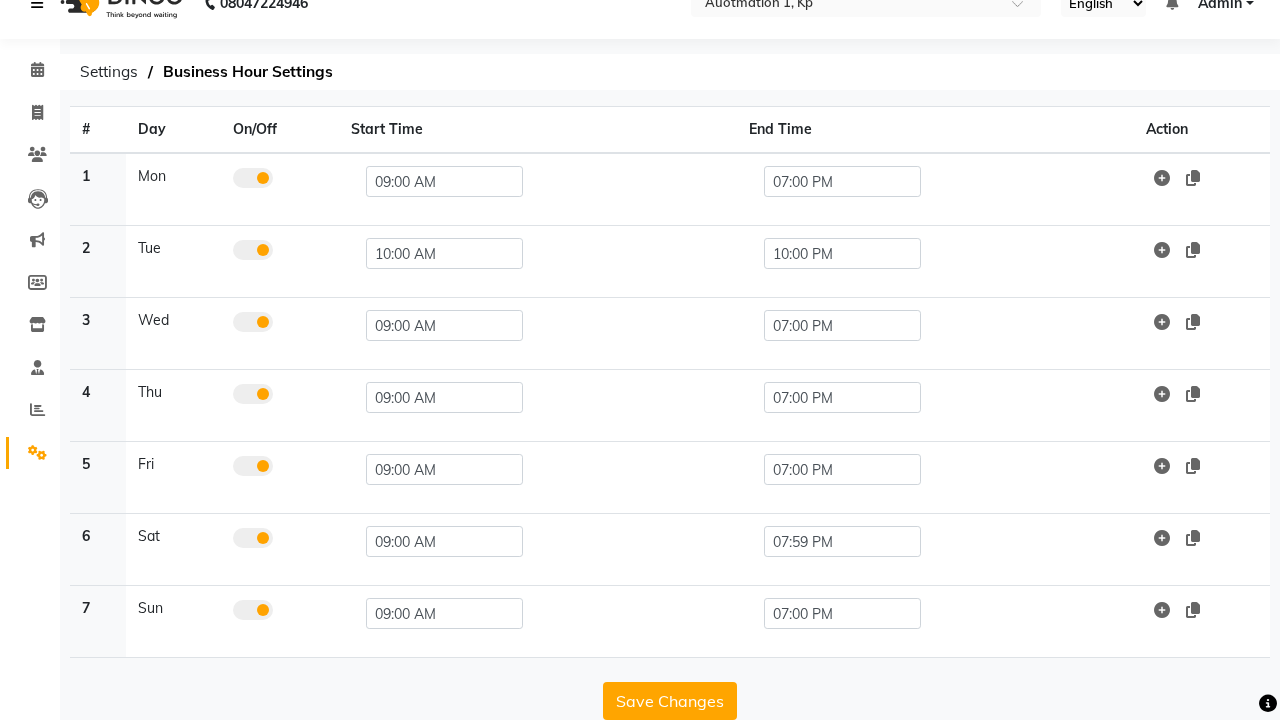 scroll, scrollTop: 8, scrollLeft: 0, axis: vertical 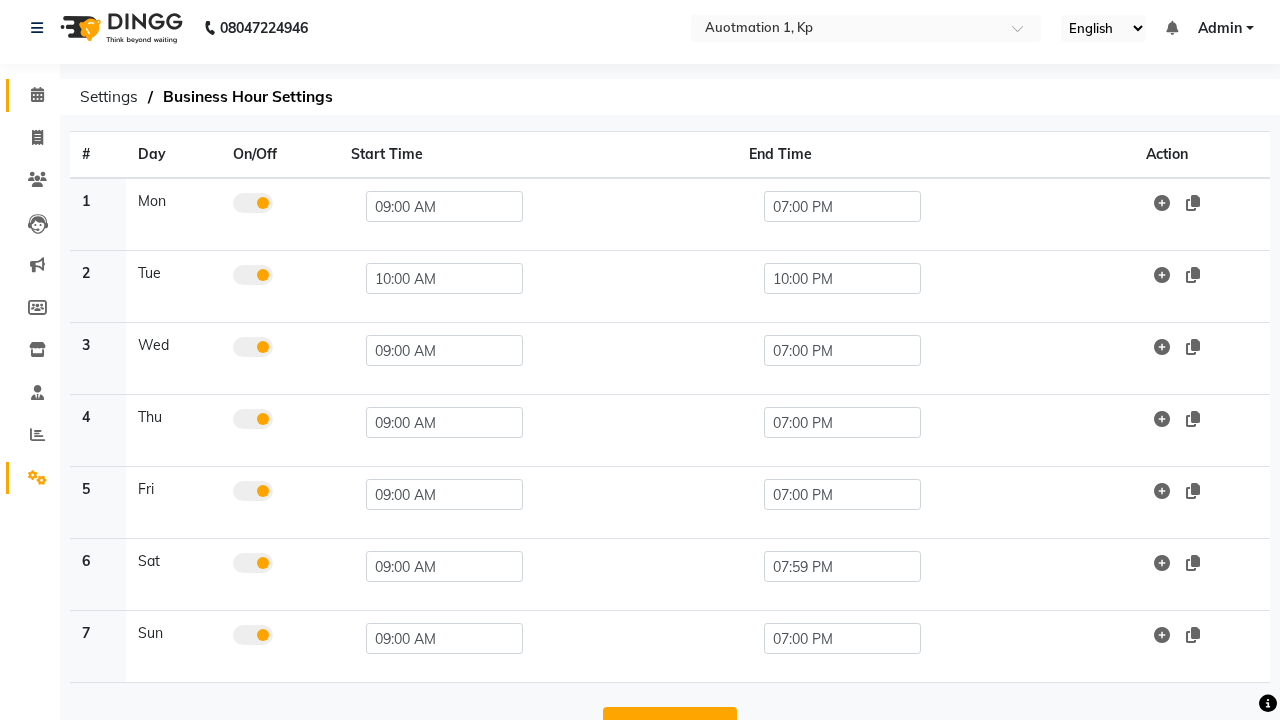 click 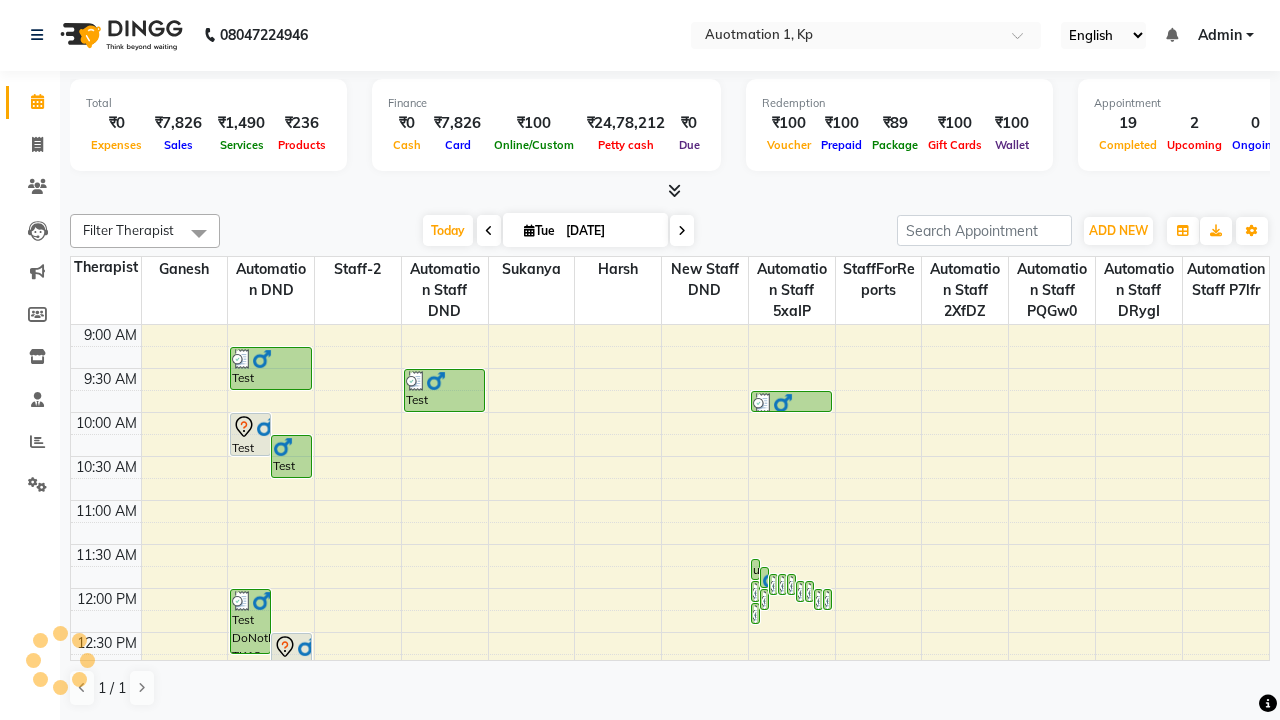 scroll, scrollTop: 0, scrollLeft: 0, axis: both 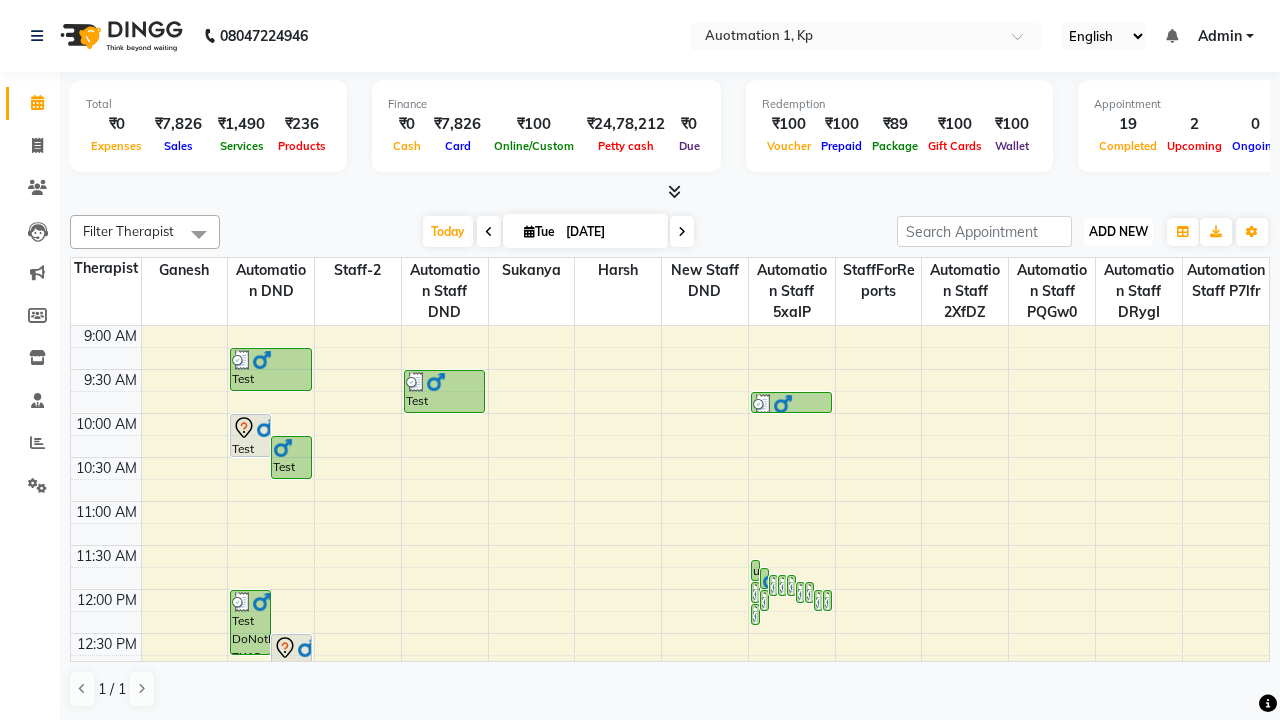 click on "ADD NEW" at bounding box center (1118, 231) 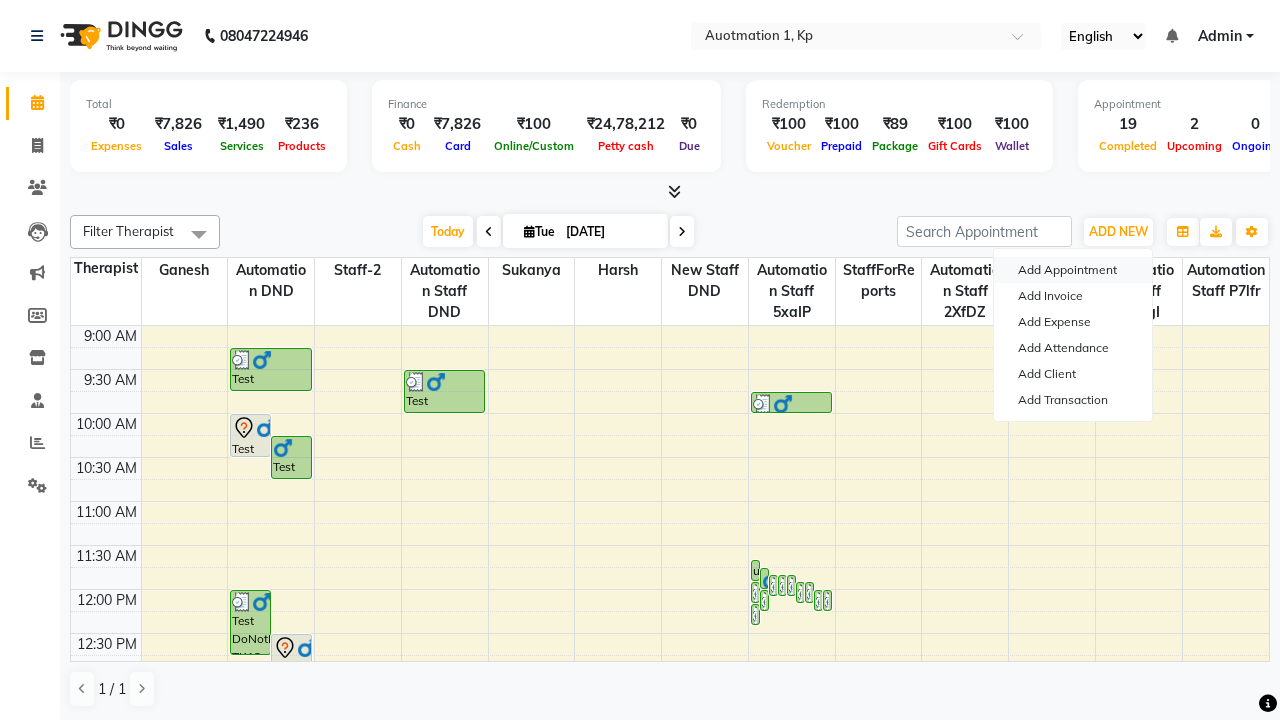 click on "Add Appointment" at bounding box center (1073, 270) 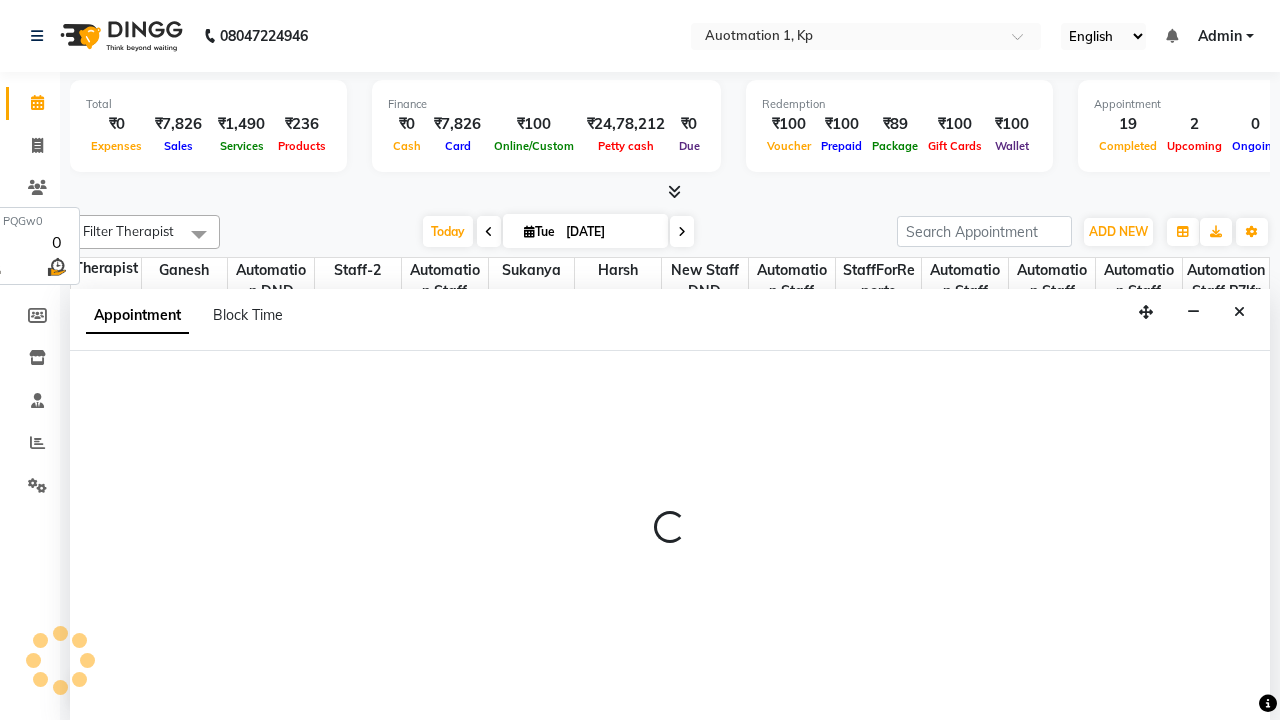 select on "tentative" 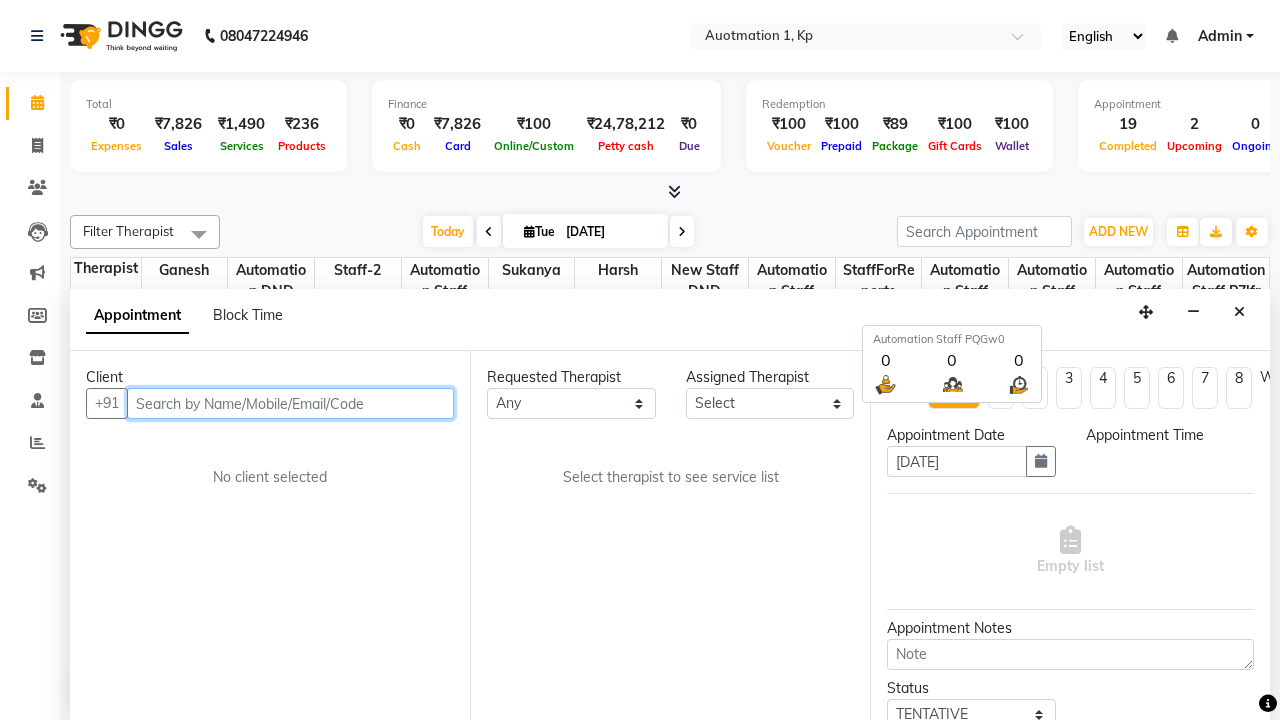 select on "600" 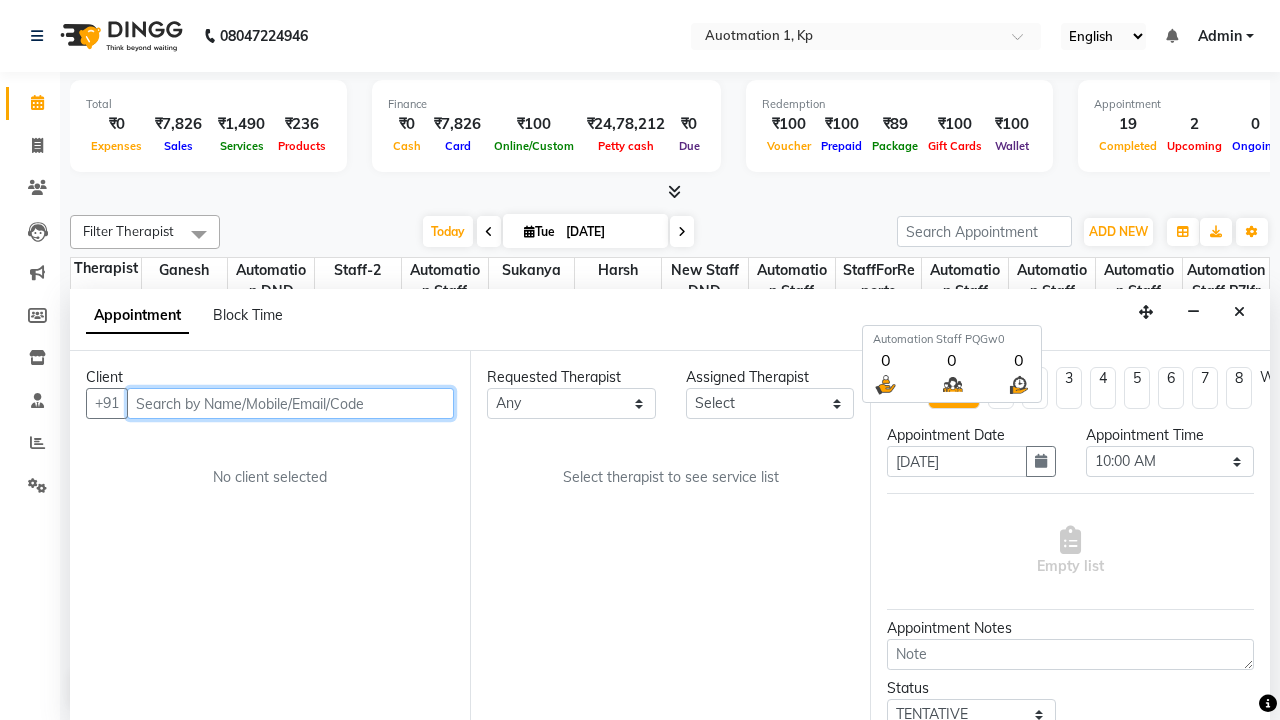 scroll, scrollTop: 1, scrollLeft: 0, axis: vertical 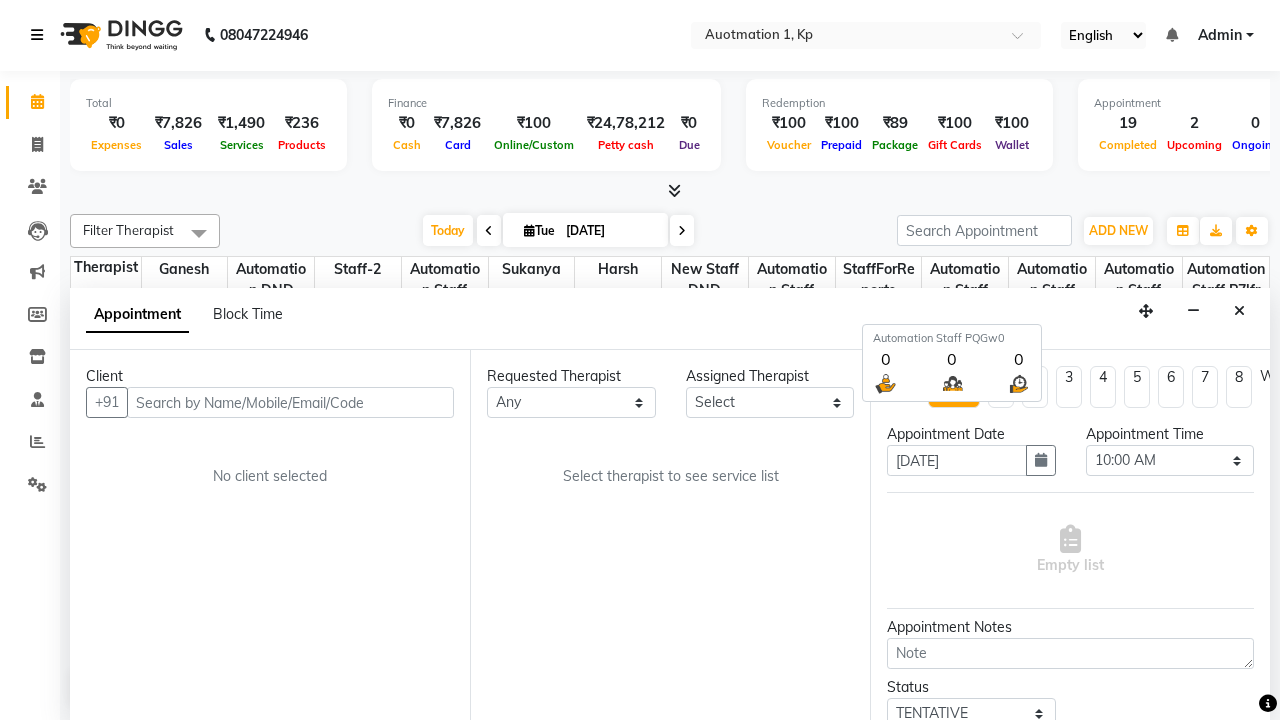 click at bounding box center [37, 35] 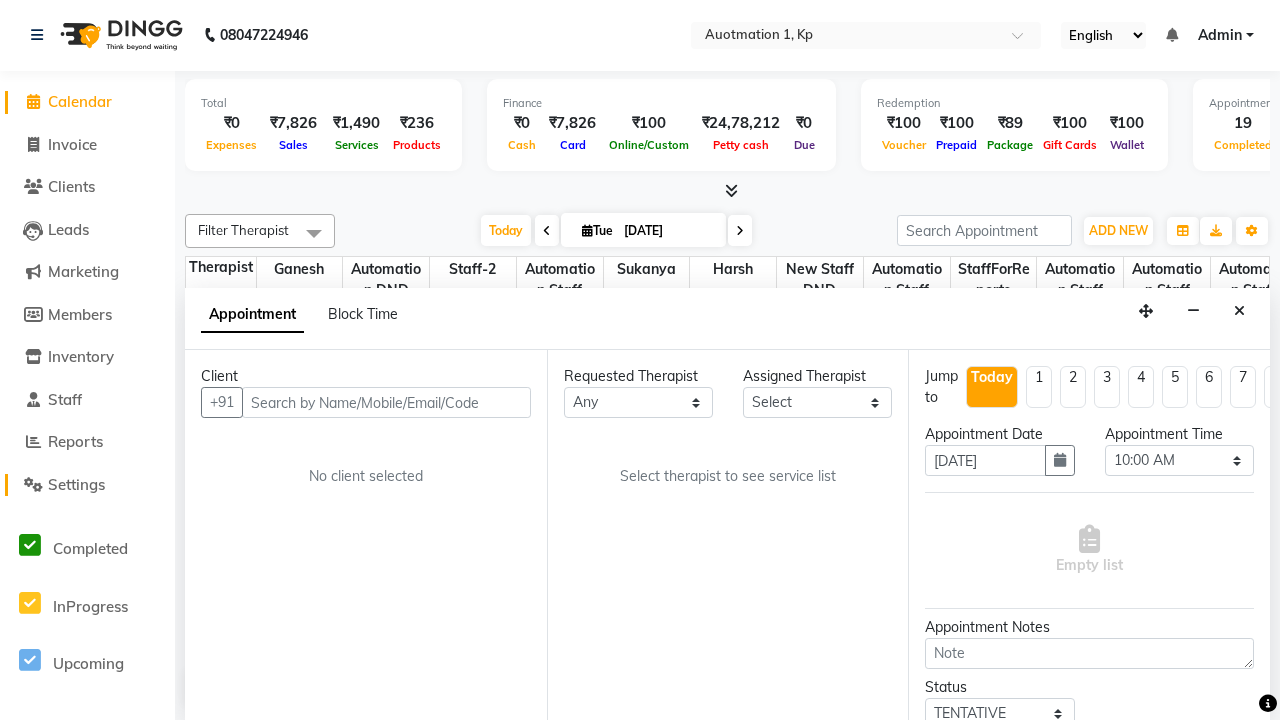 click on "Settings" 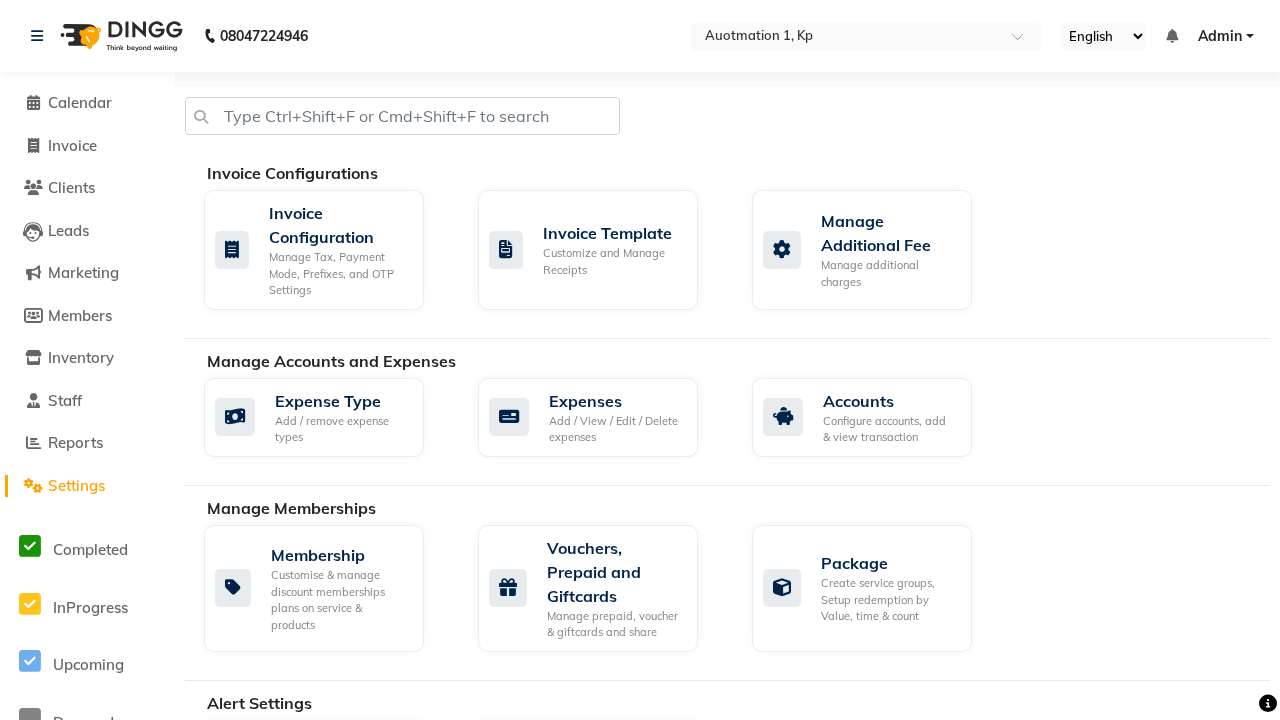 scroll, scrollTop: 599, scrollLeft: 0, axis: vertical 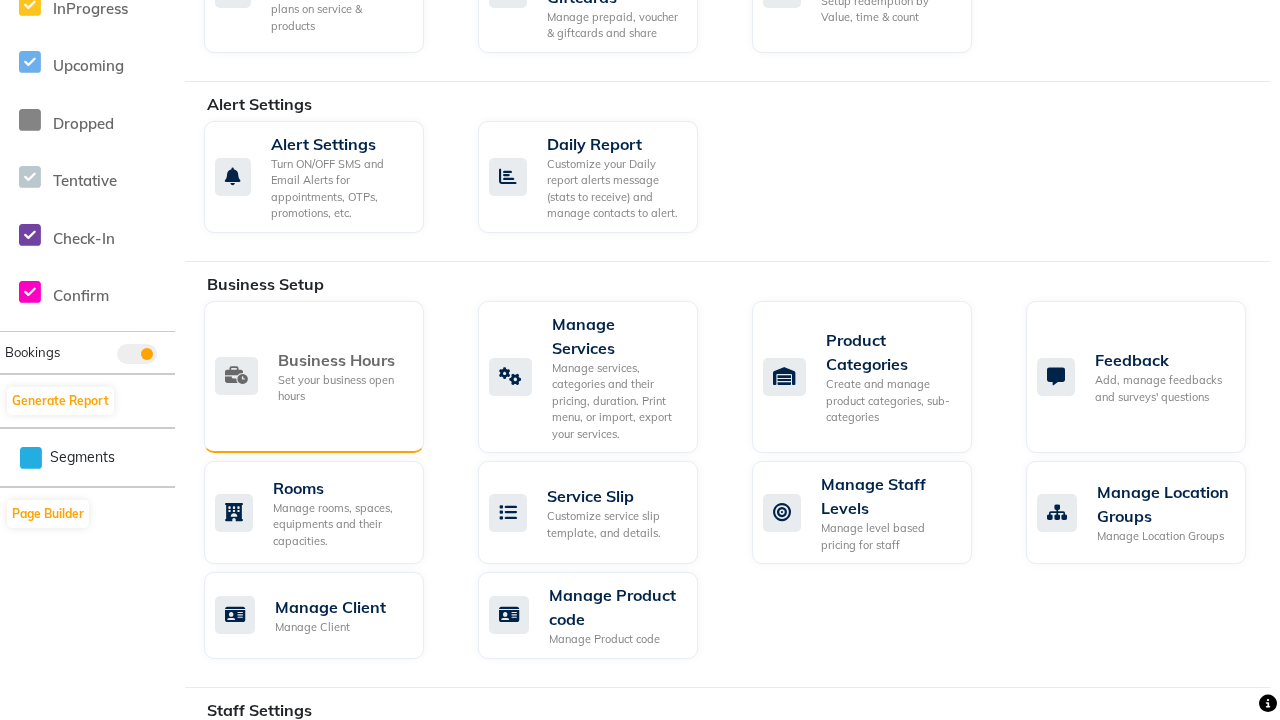 click on "Business Hours" 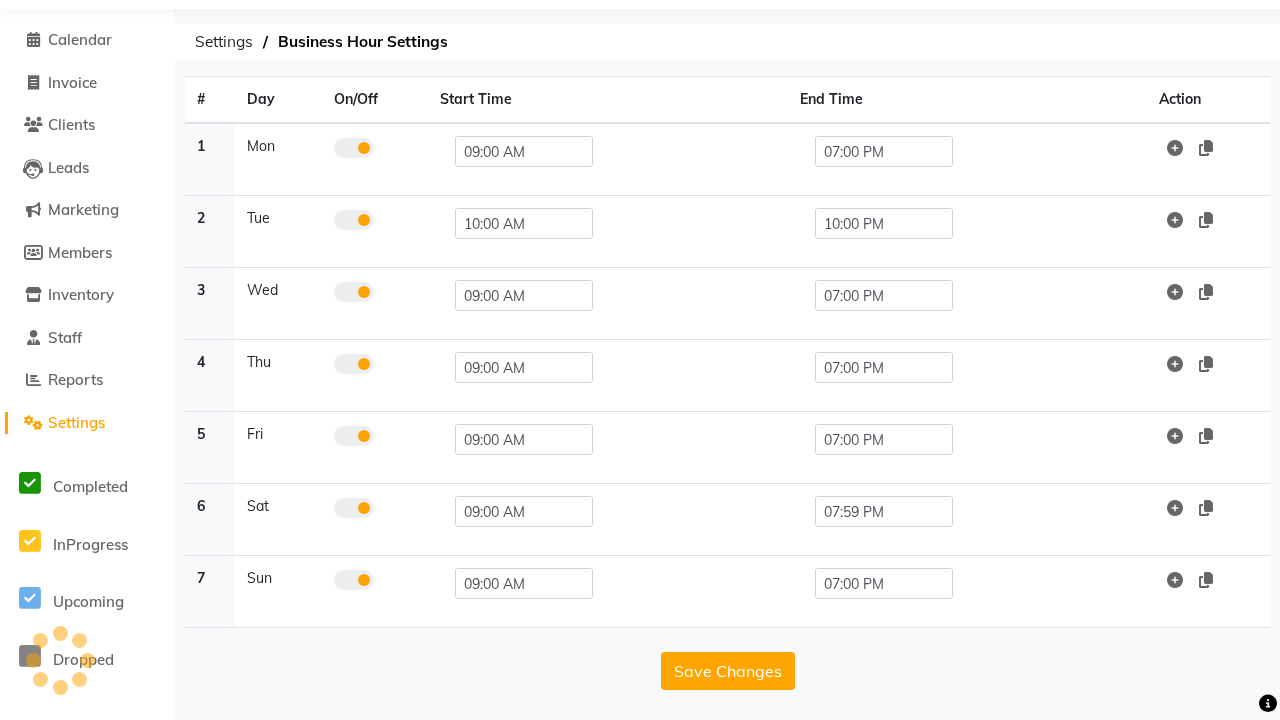 scroll, scrollTop: 0, scrollLeft: 0, axis: both 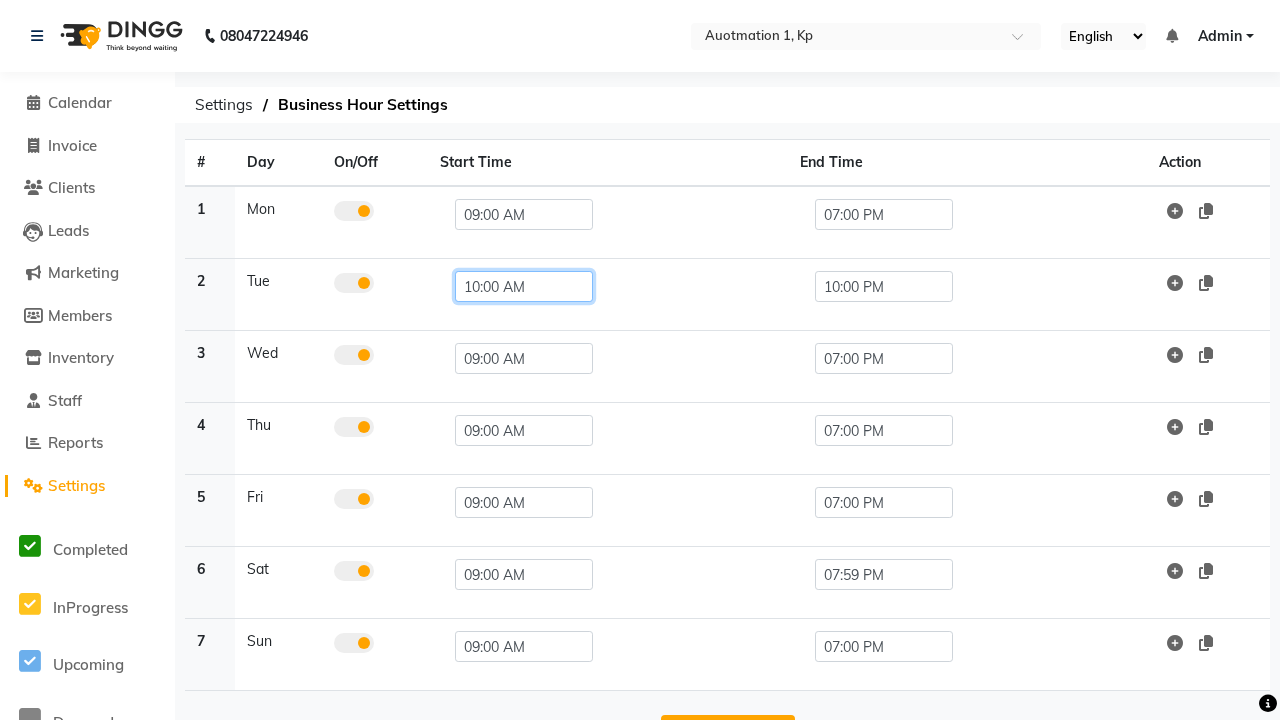 click on "10:00 AM" 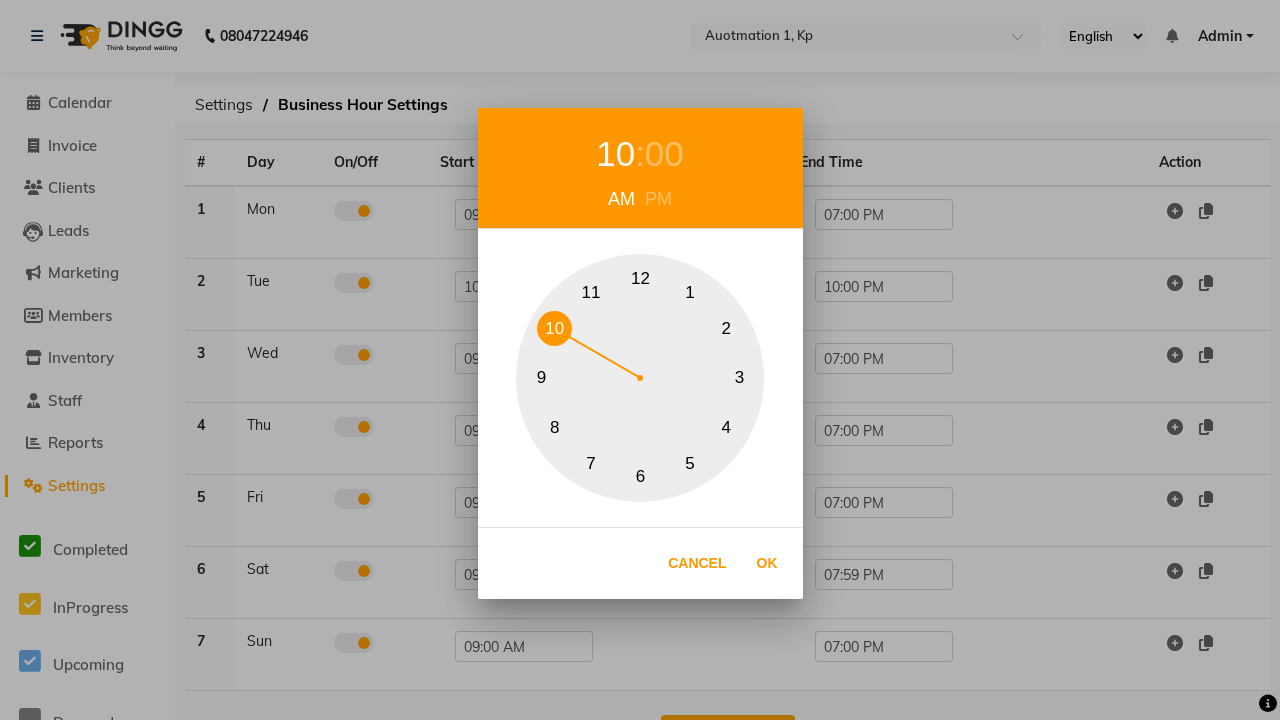 click on "9" at bounding box center [541, 378] 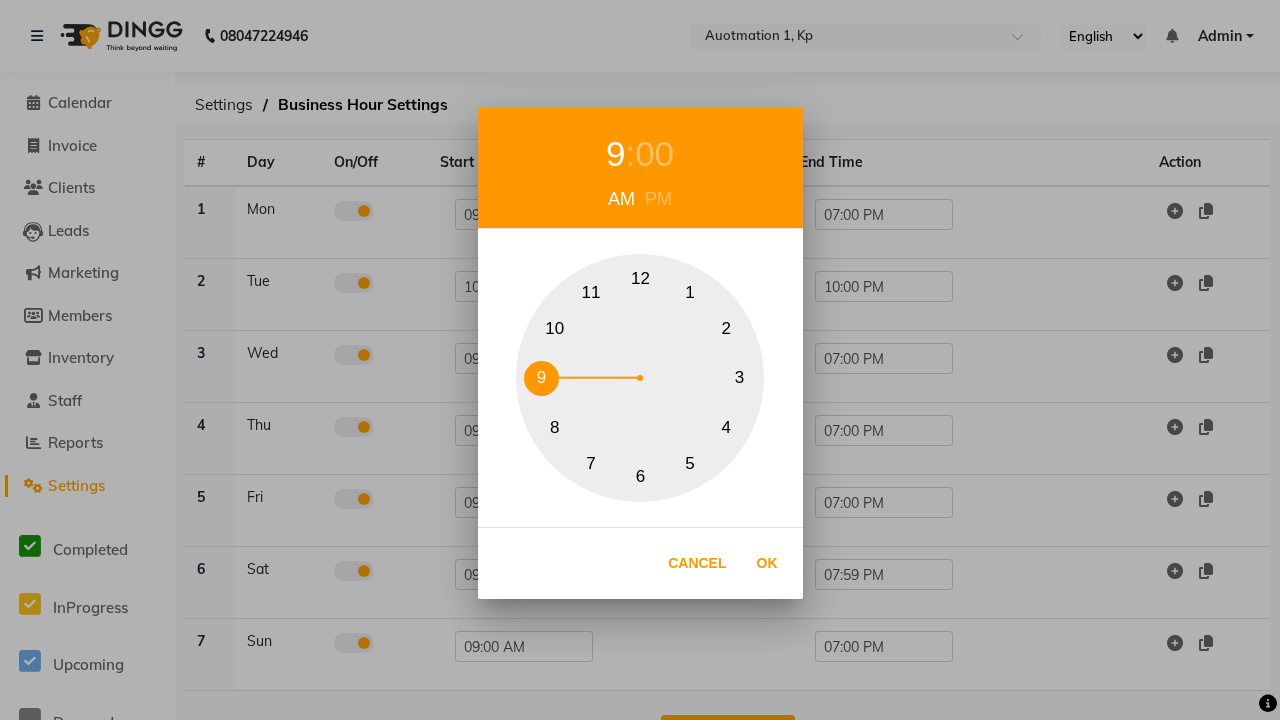 click on "00" at bounding box center [654, 154] 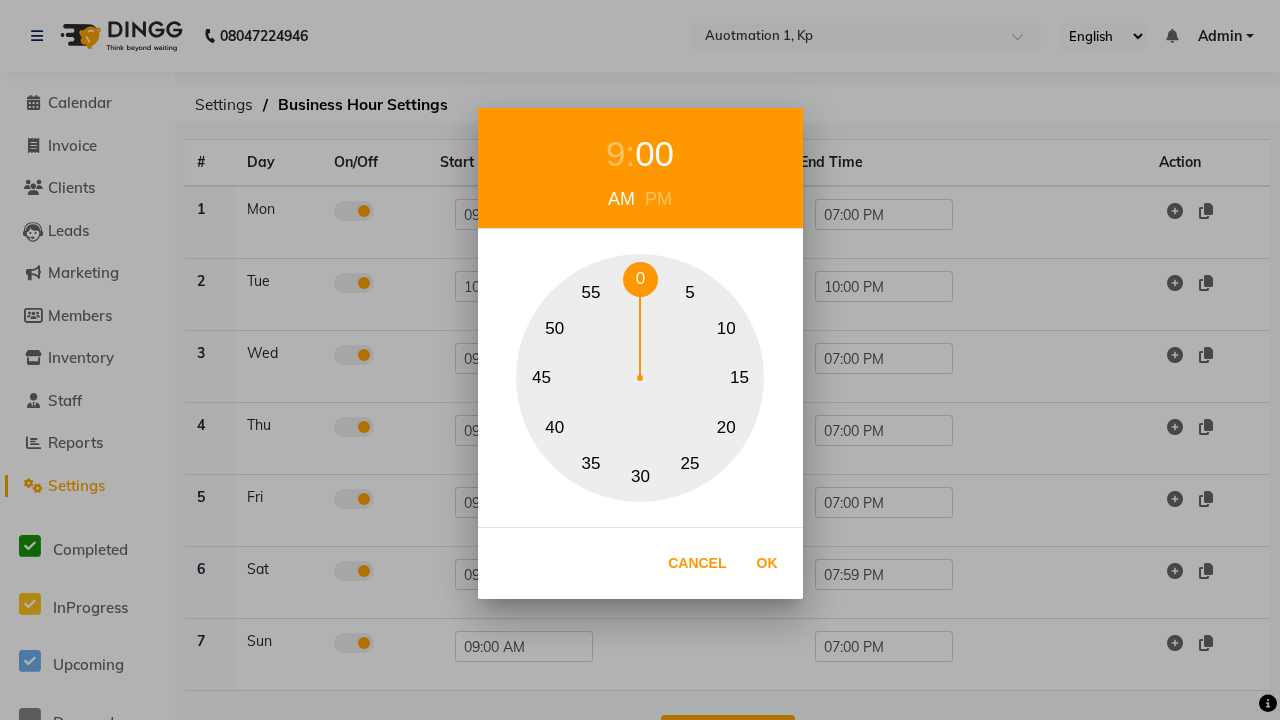 click on "0" at bounding box center (640, 279) 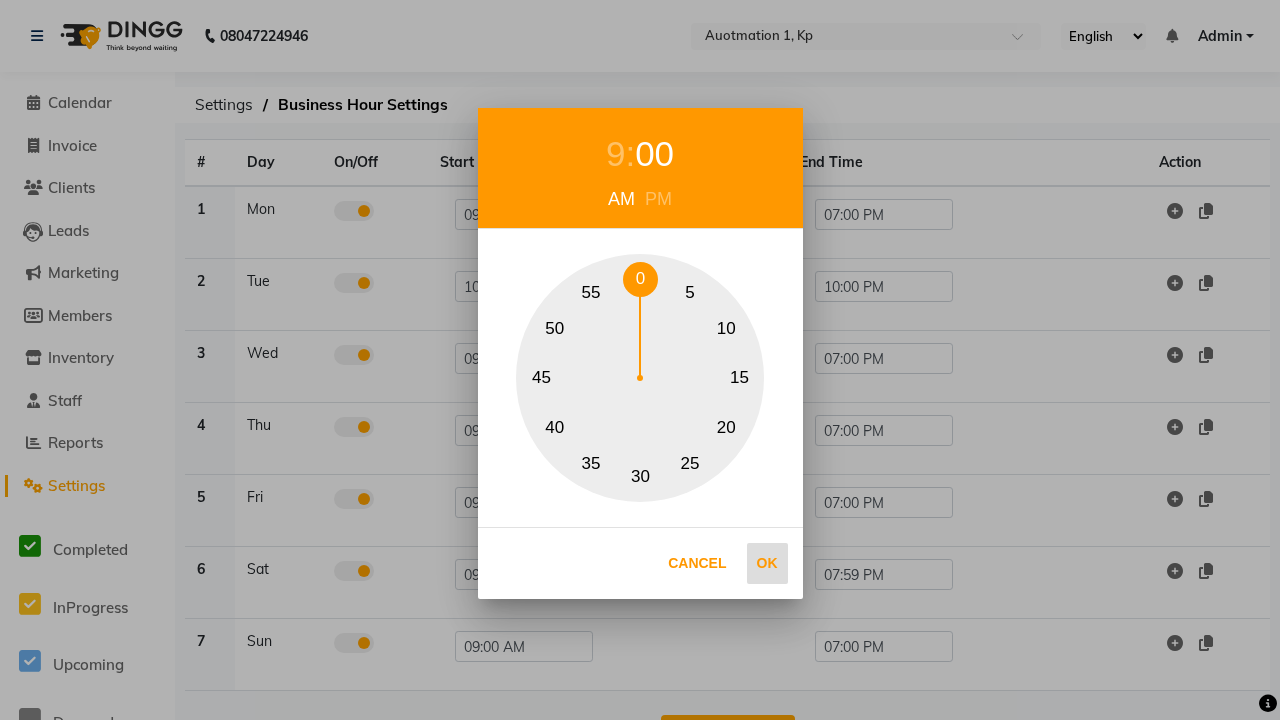 click on "Ok" at bounding box center [767, 563] 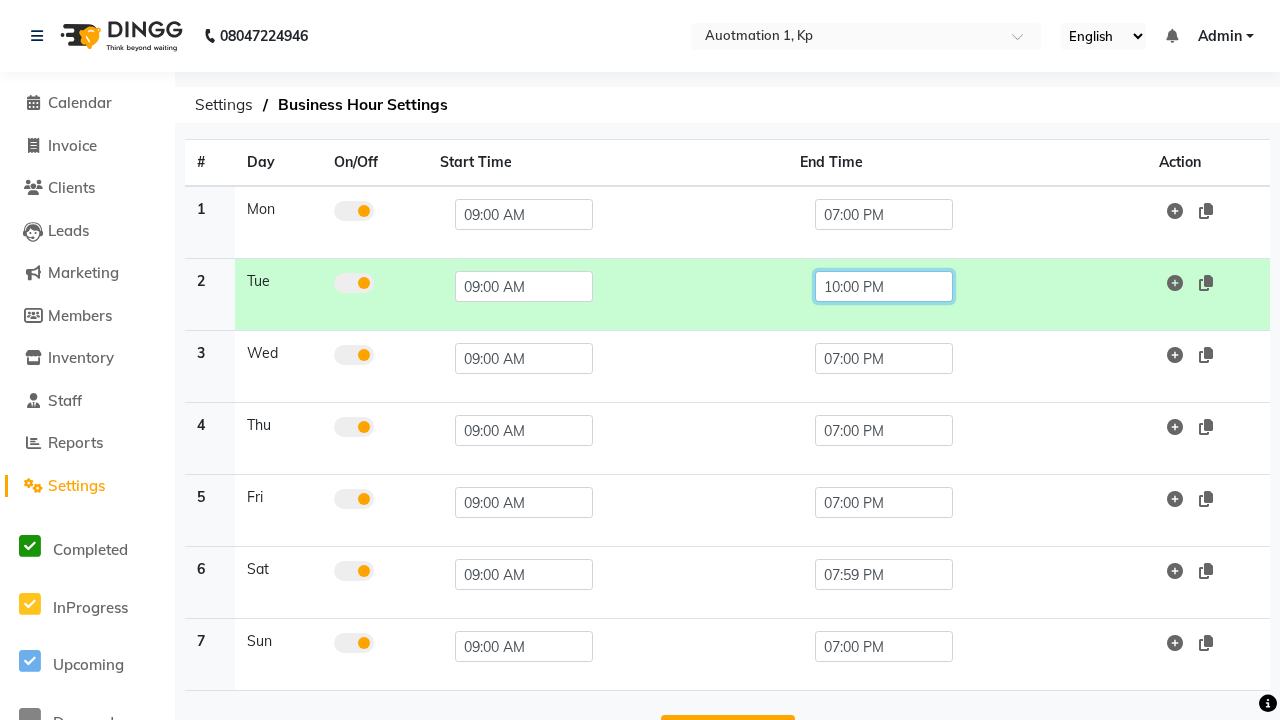click on "10:00 PM" 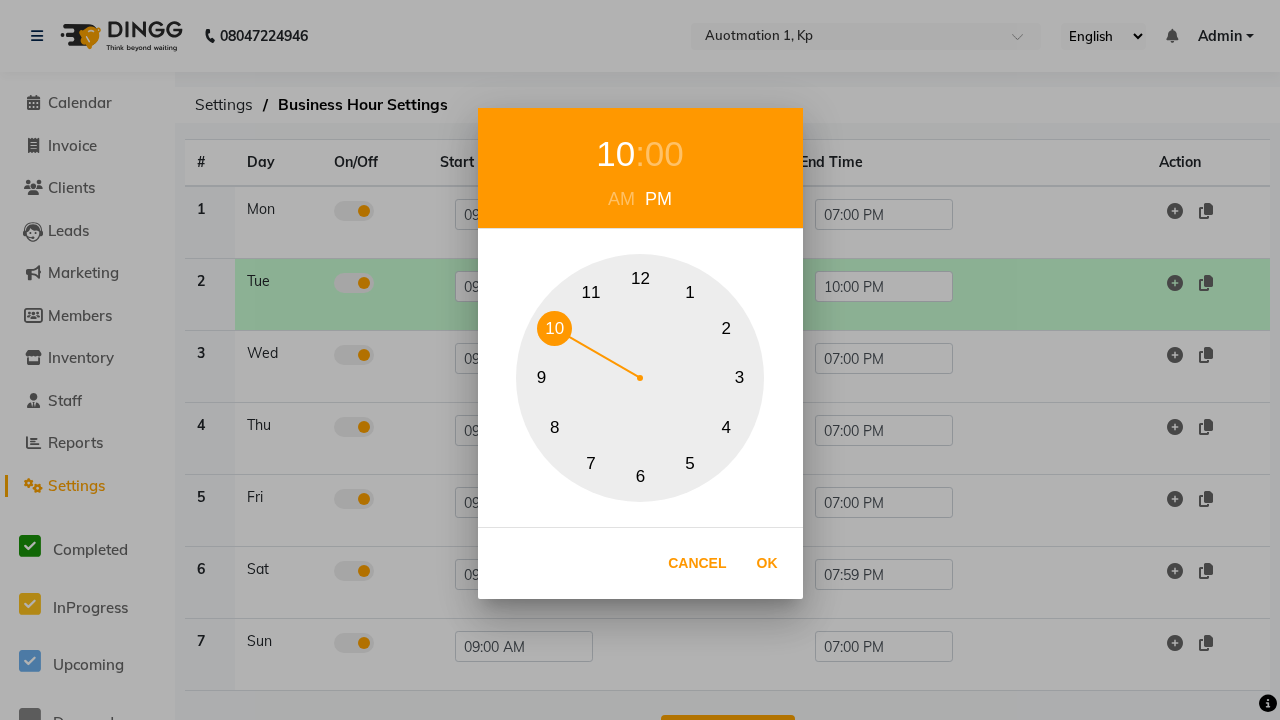 click on "7" at bounding box center (591, 463) 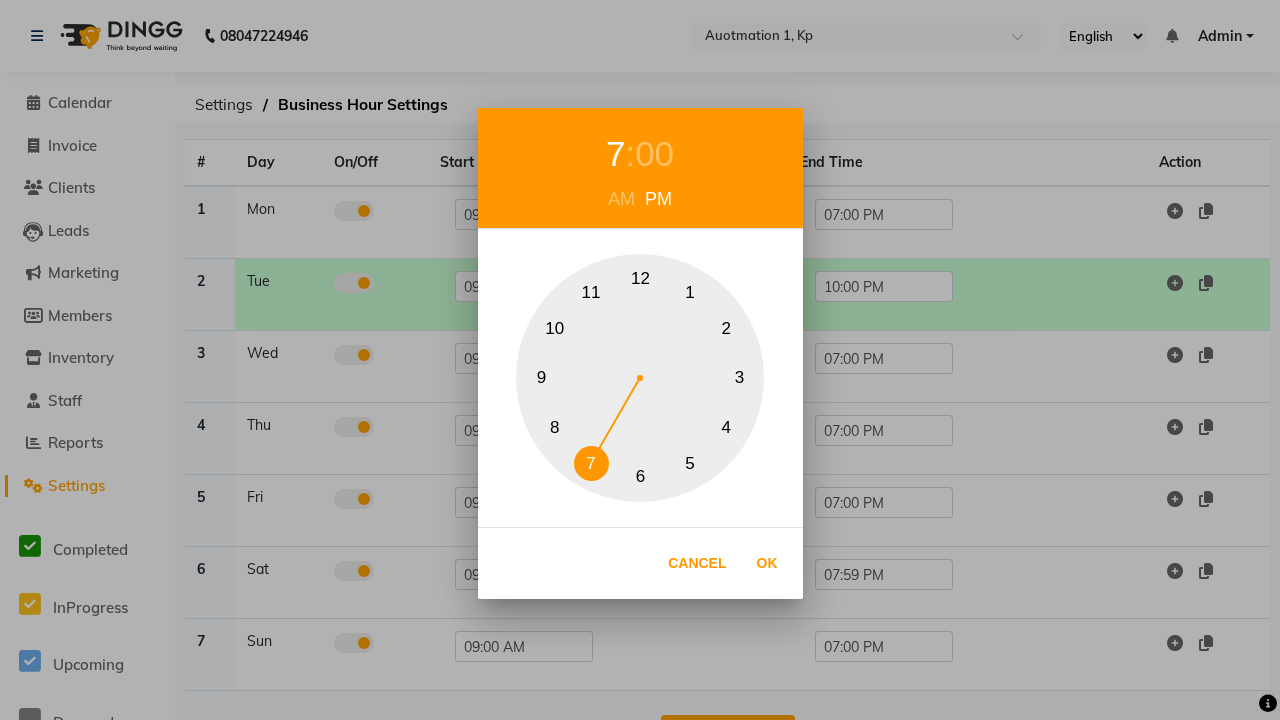 click on "00" at bounding box center [654, 154] 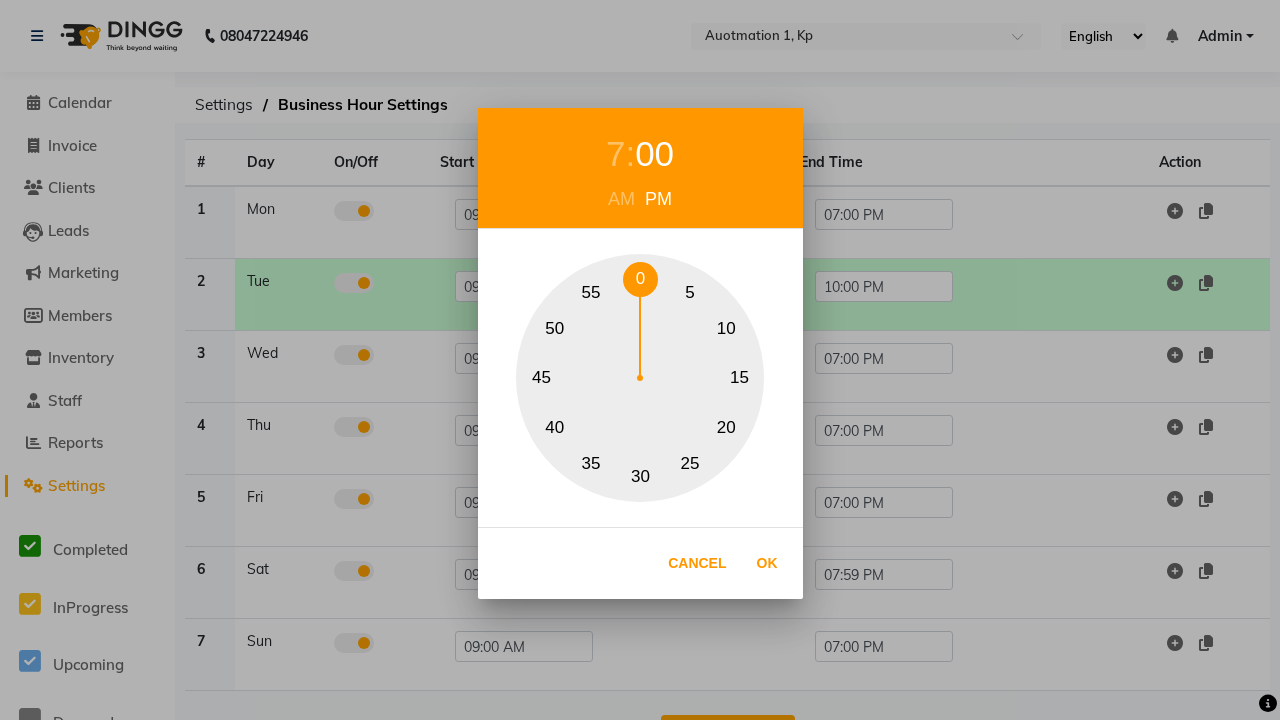 click on "0" at bounding box center [640, 279] 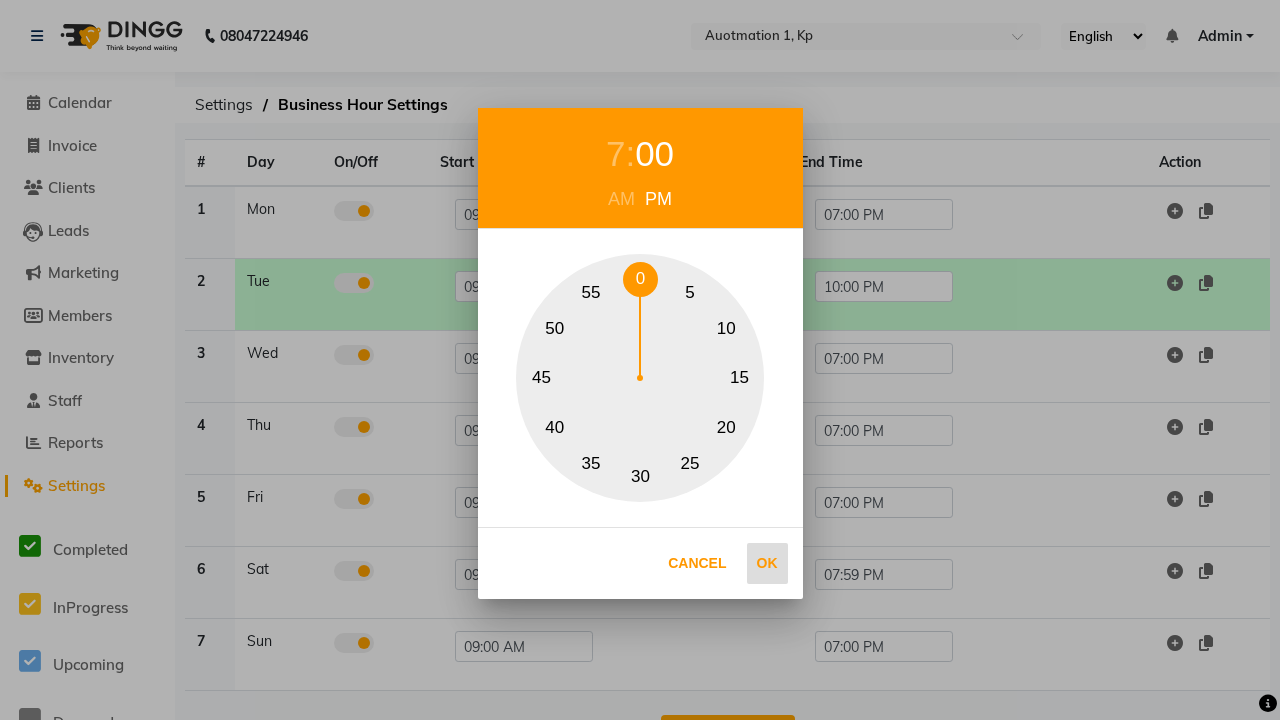 click on "Ok" at bounding box center (767, 563) 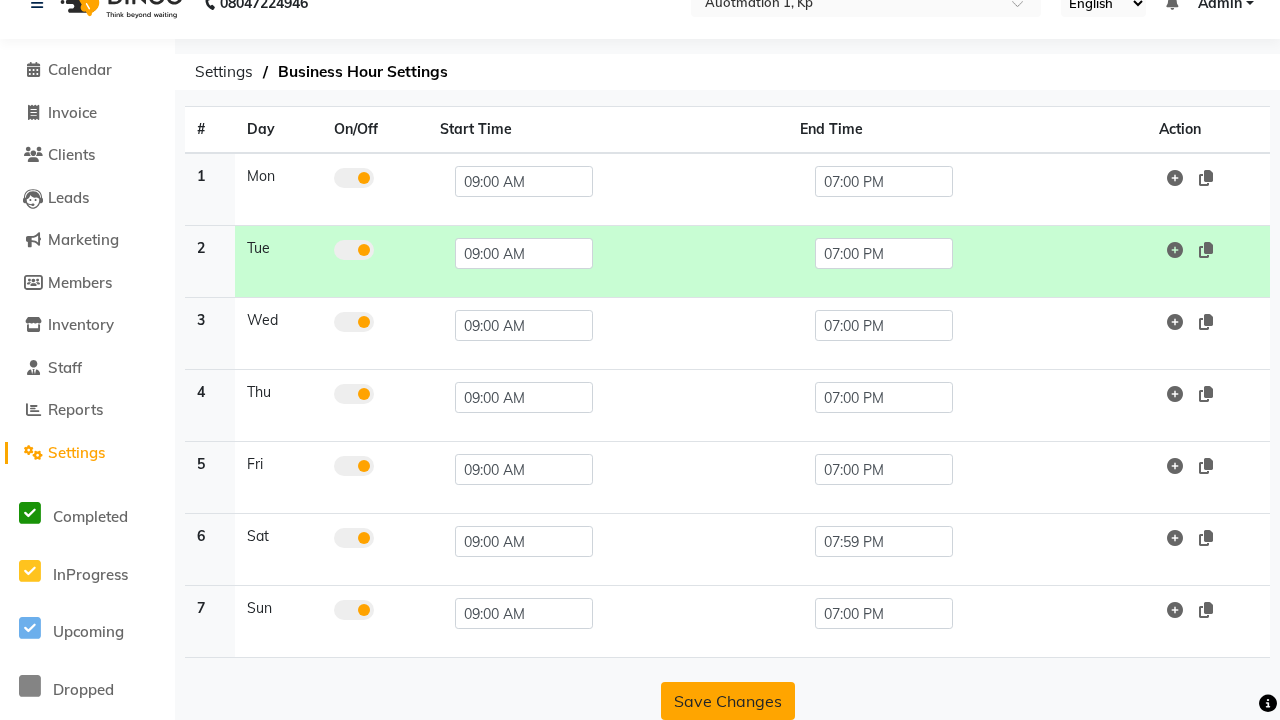 click on "Save Changes" 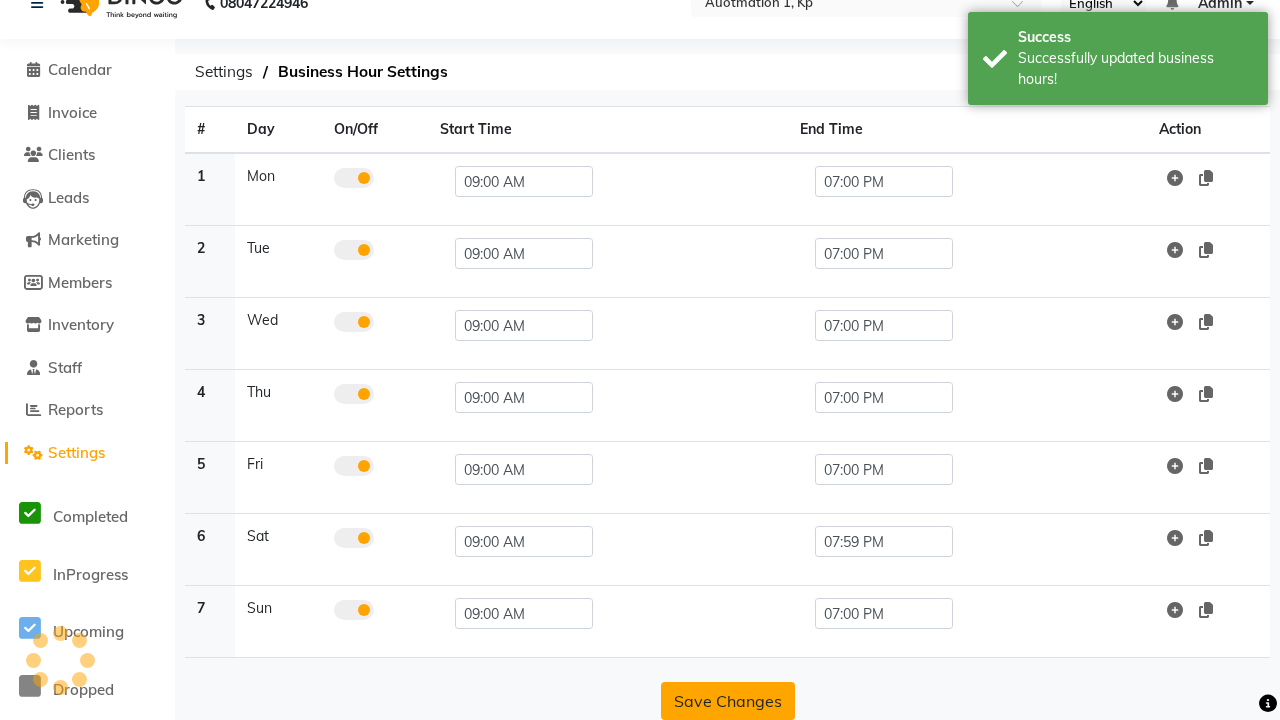 scroll, scrollTop: 8, scrollLeft: 0, axis: vertical 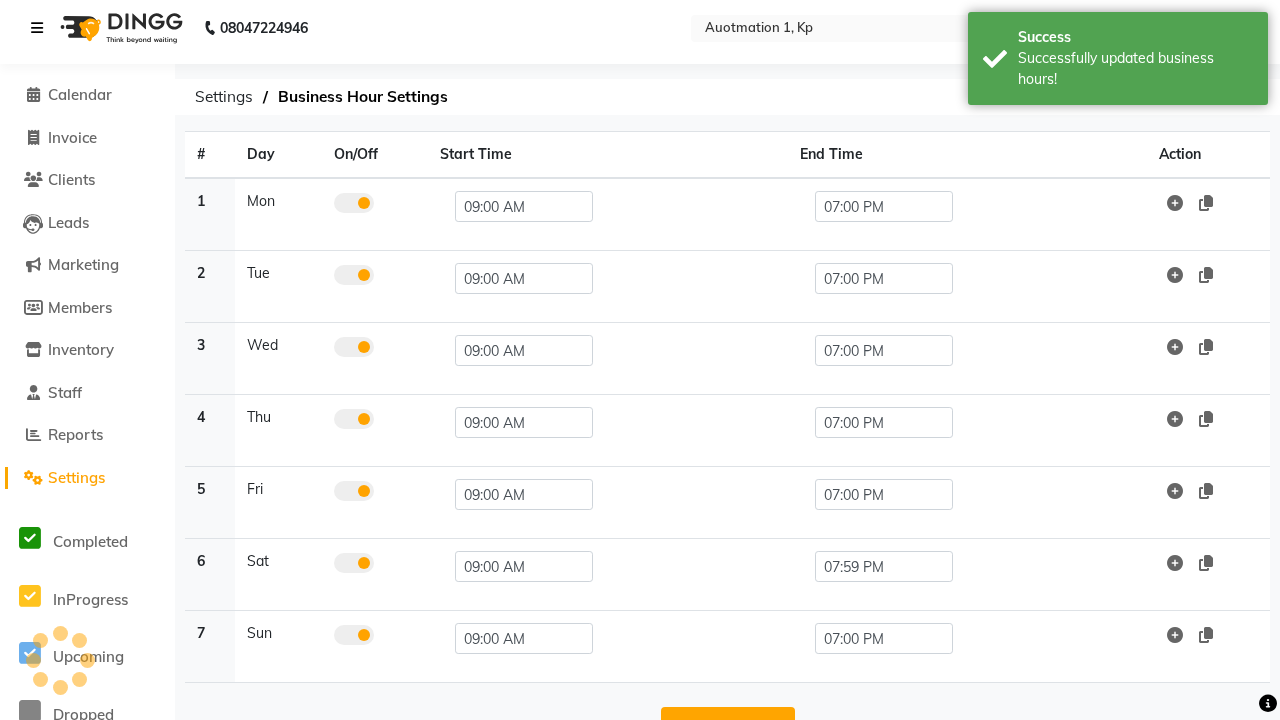 click at bounding box center [37, 28] 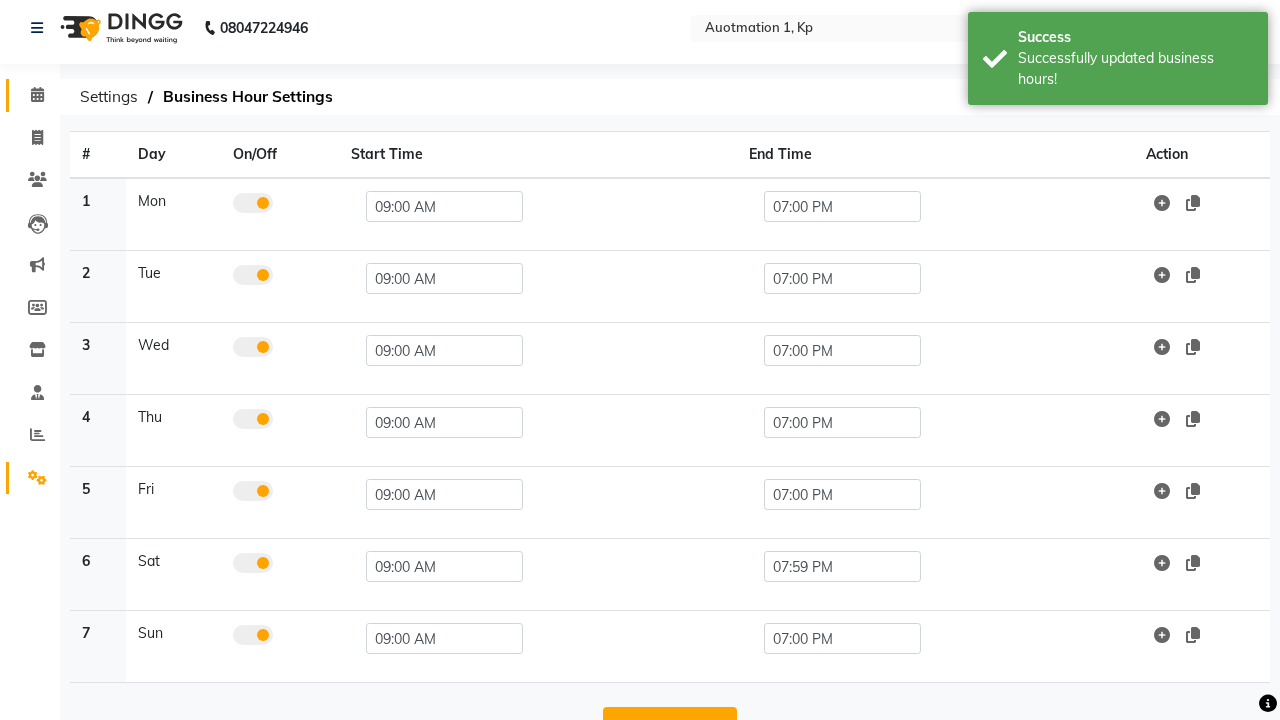 click 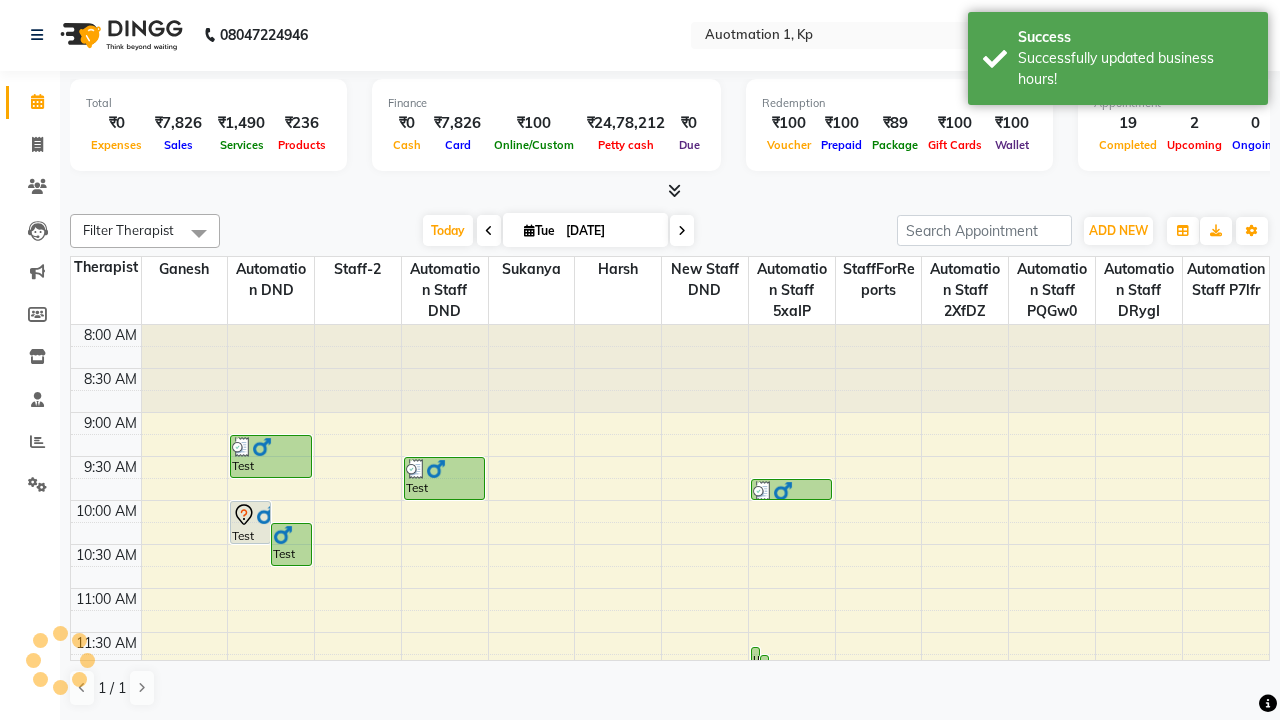 scroll, scrollTop: 0, scrollLeft: 0, axis: both 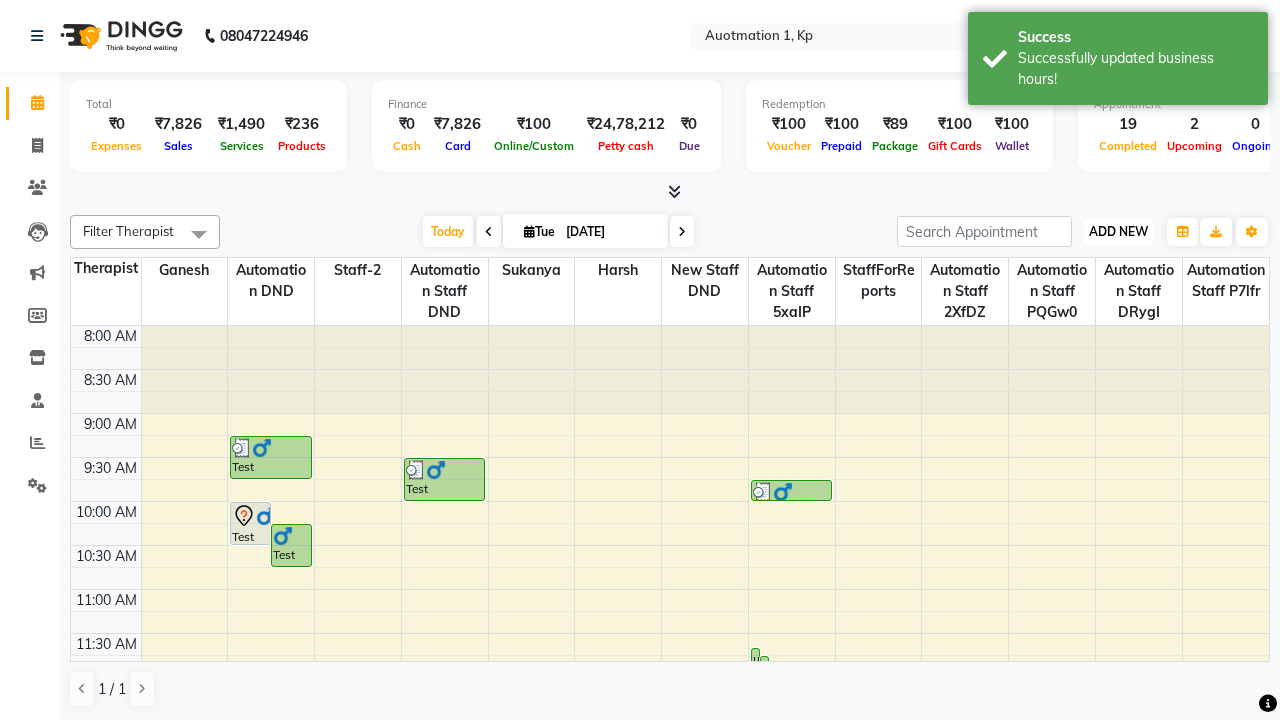 click on "ADD NEW" at bounding box center [1118, 231] 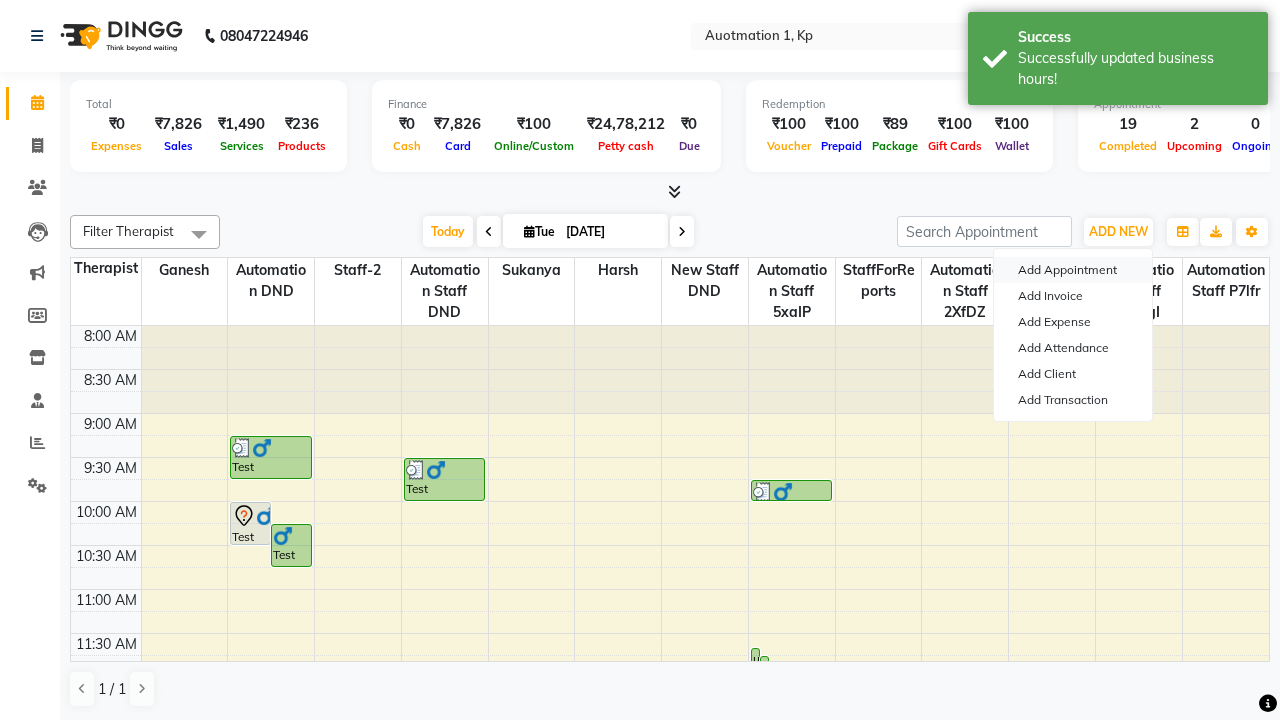click on "Add Appointment" at bounding box center [1073, 270] 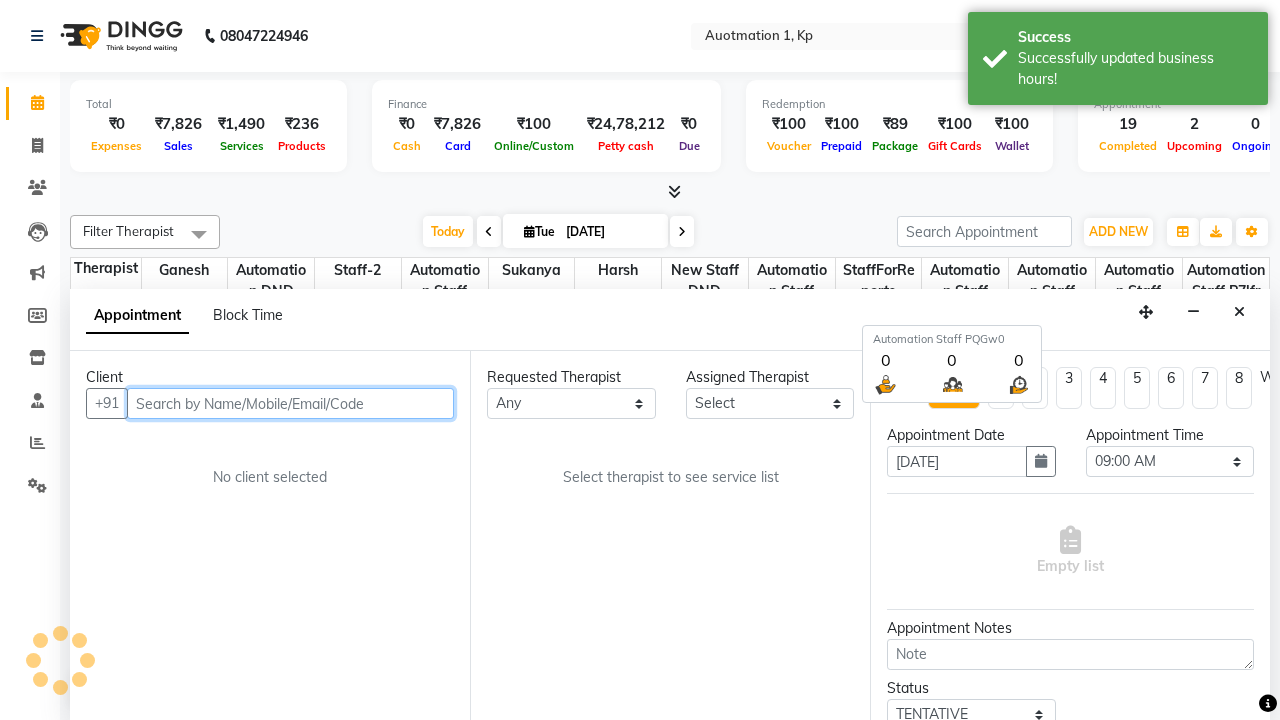 scroll, scrollTop: 1, scrollLeft: 0, axis: vertical 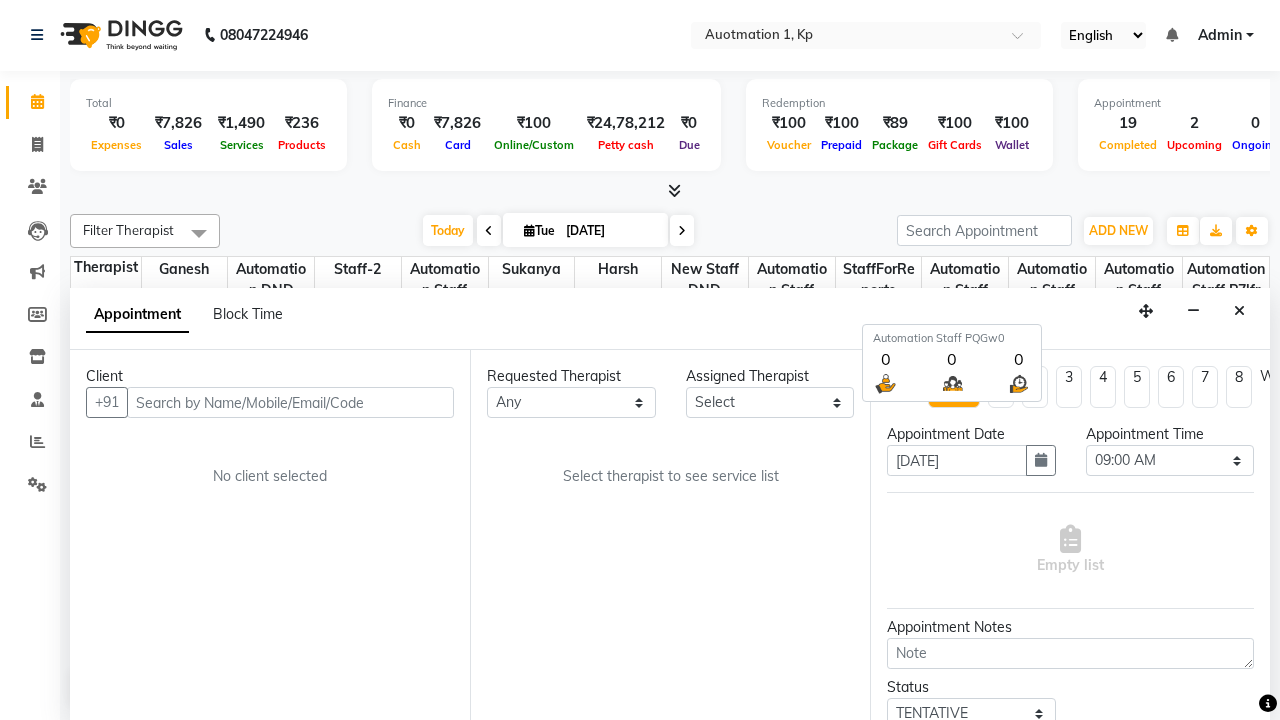 click on "Admin" at bounding box center (1220, 35) 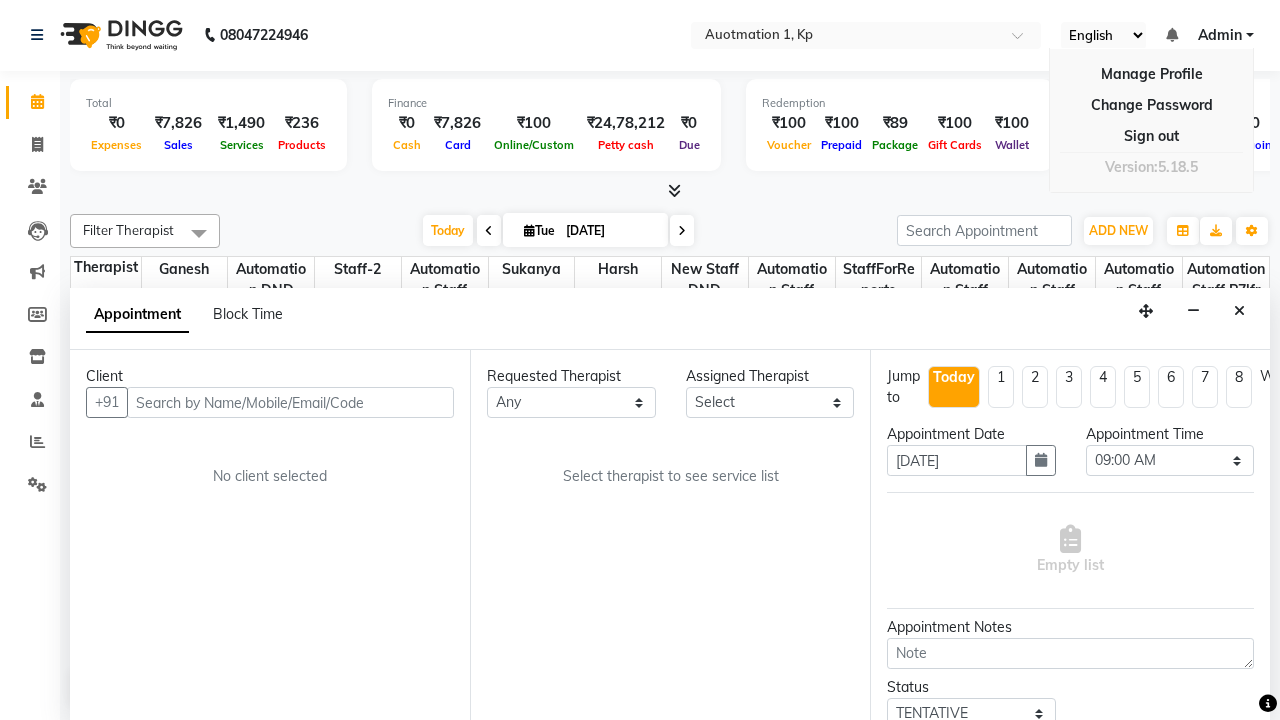 scroll, scrollTop: 0, scrollLeft: 0, axis: both 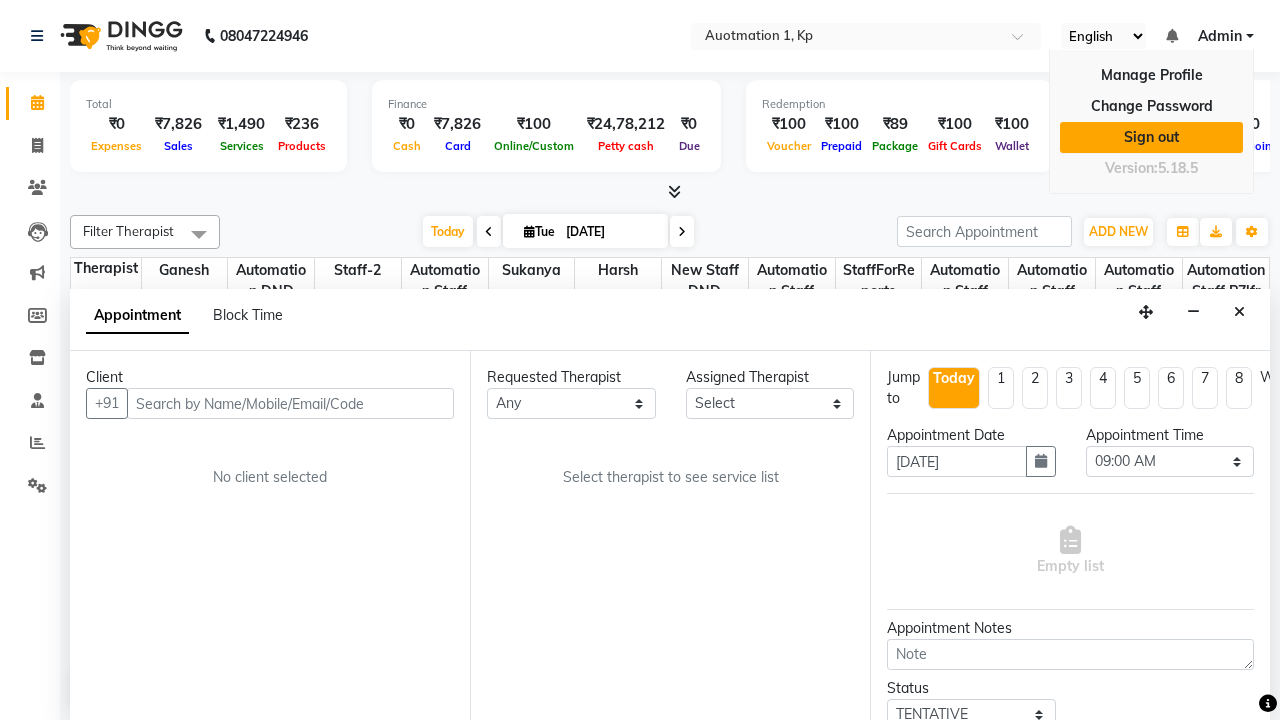 click on "Sign out" at bounding box center [1151, 137] 